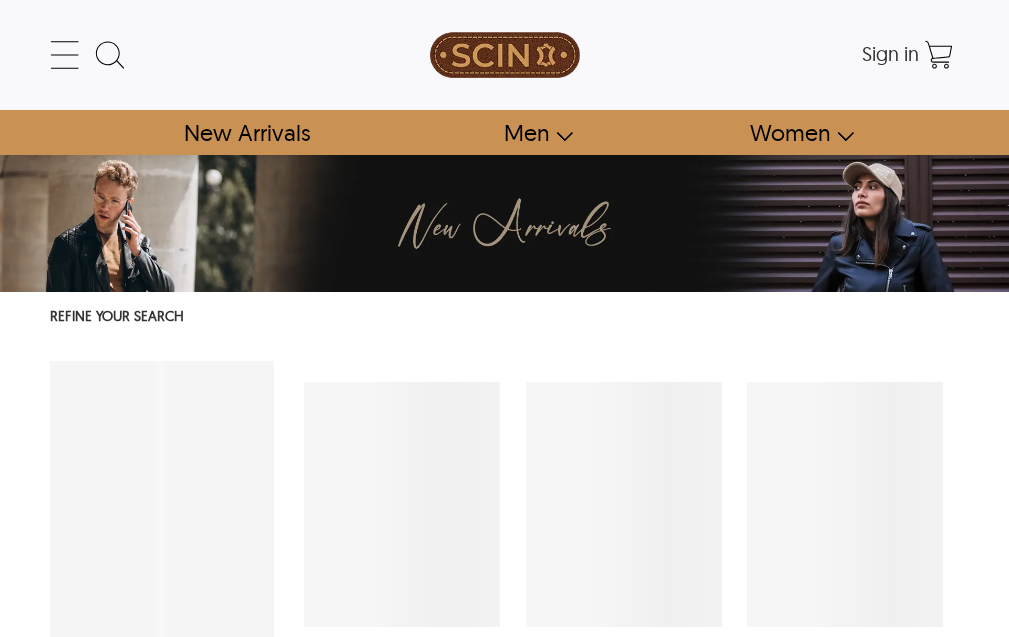 select on "********" 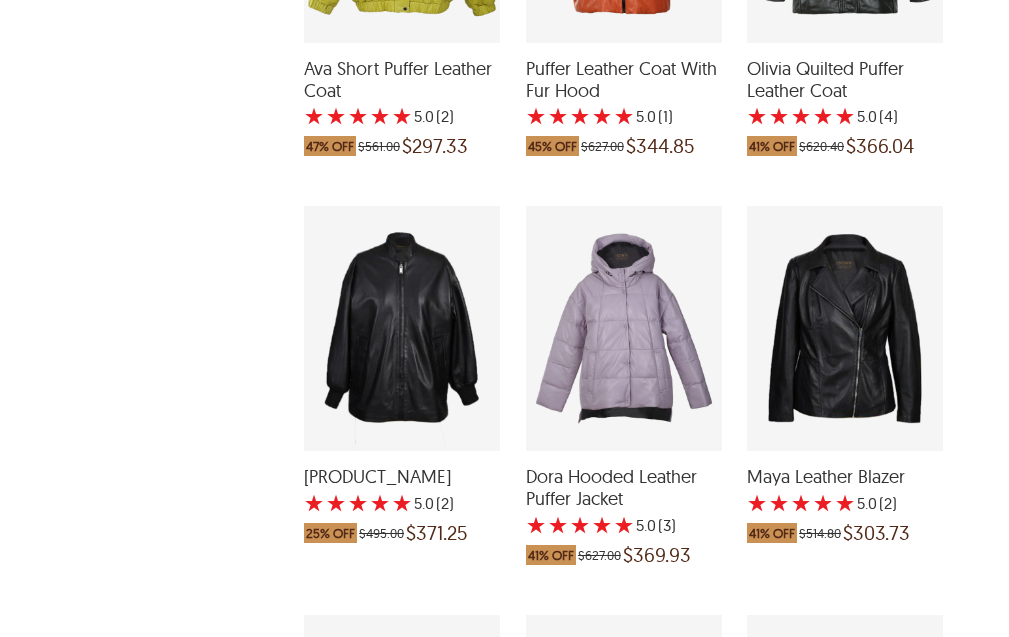 scroll, scrollTop: 1600, scrollLeft: 0, axis: vertical 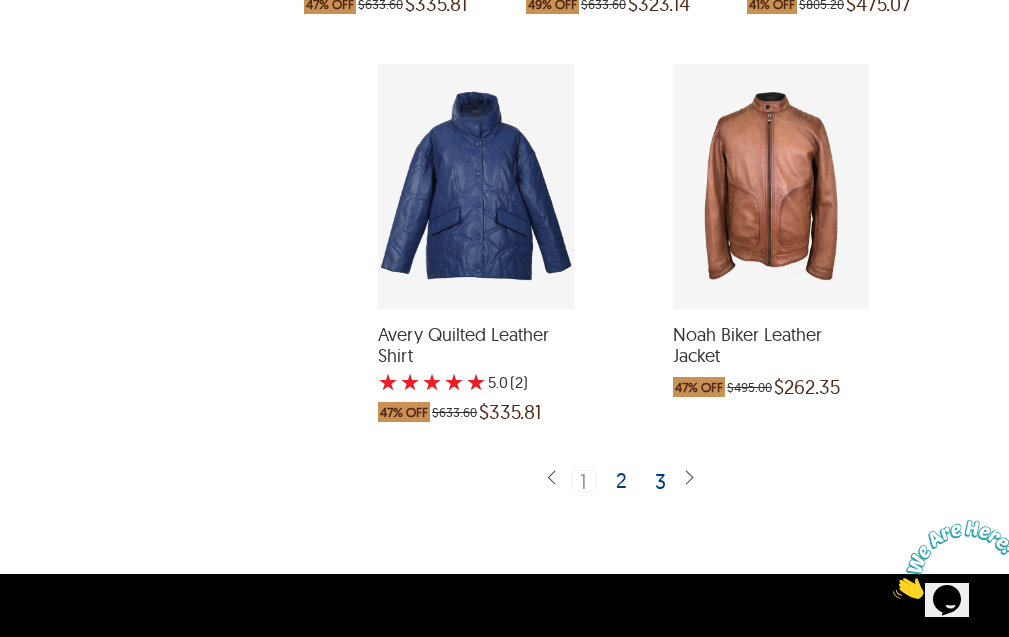 click on "2" at bounding box center (622, 480) 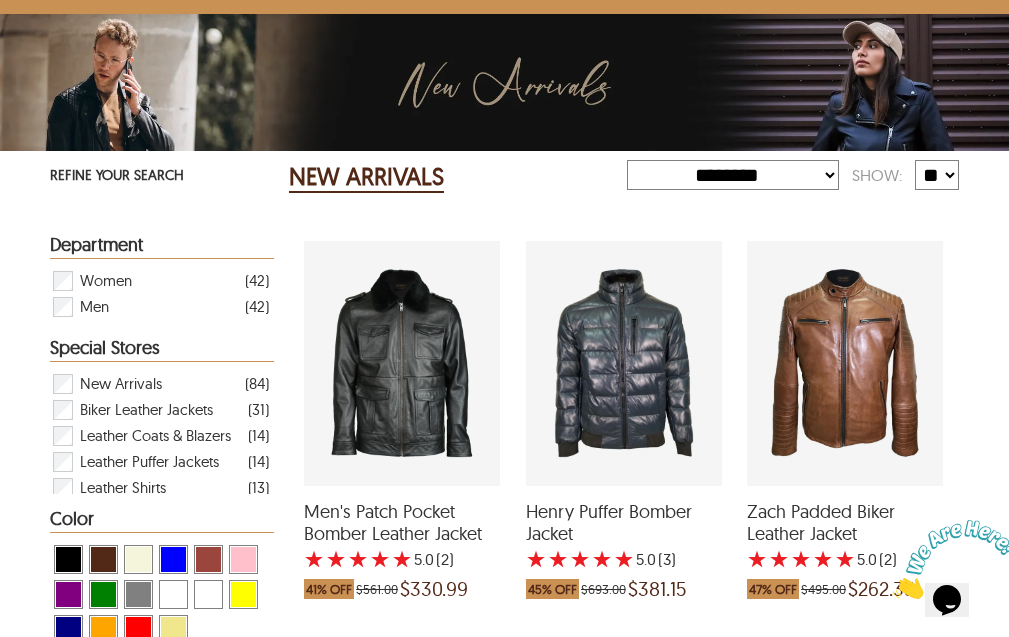 scroll, scrollTop: 200, scrollLeft: 0, axis: vertical 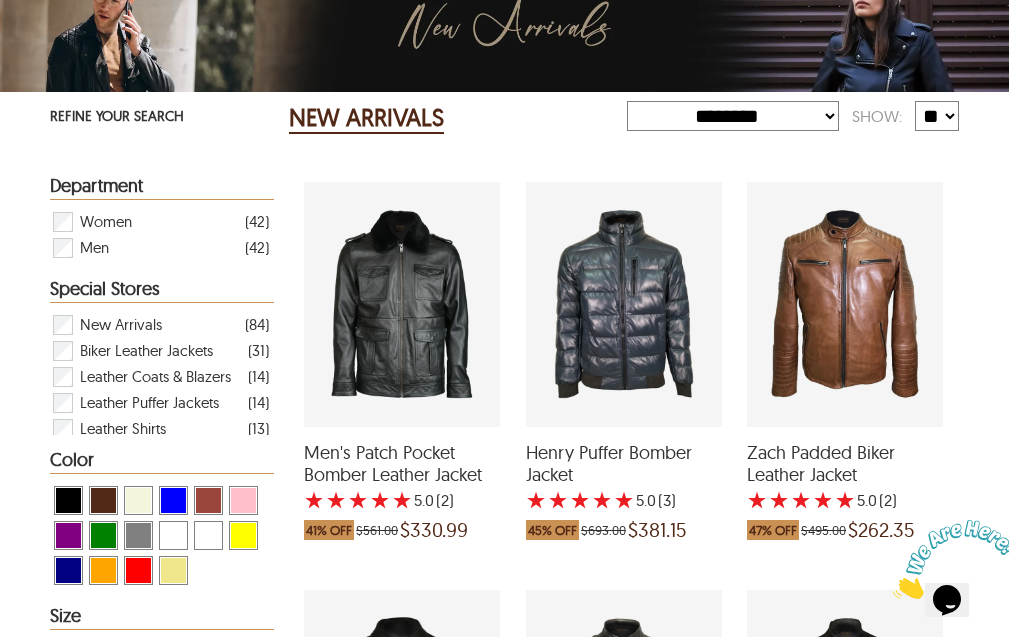 click at bounding box center (955, 559) 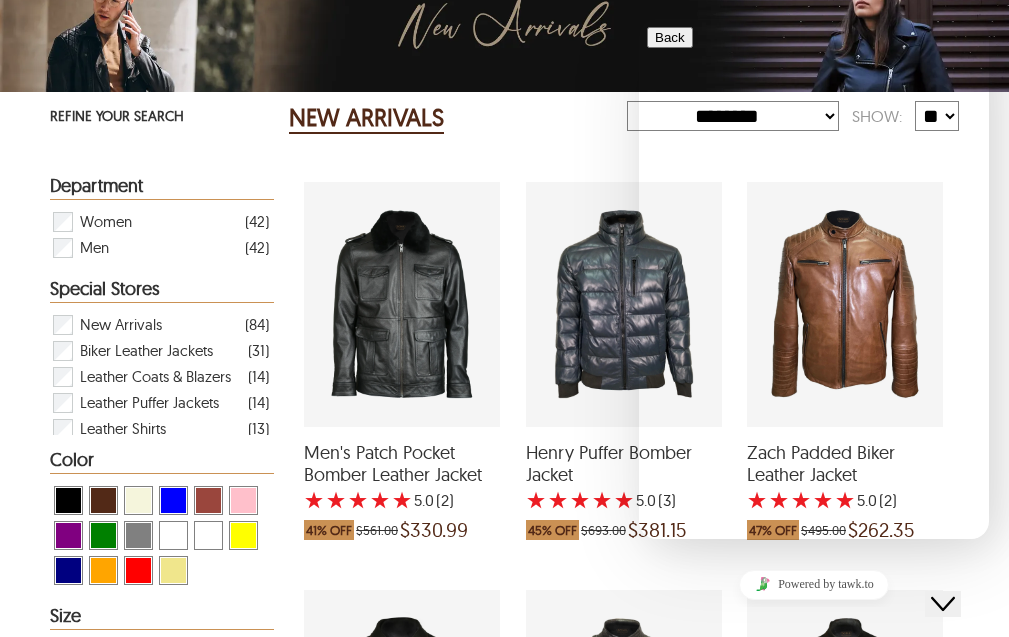 click at bounding box center (647, 739) 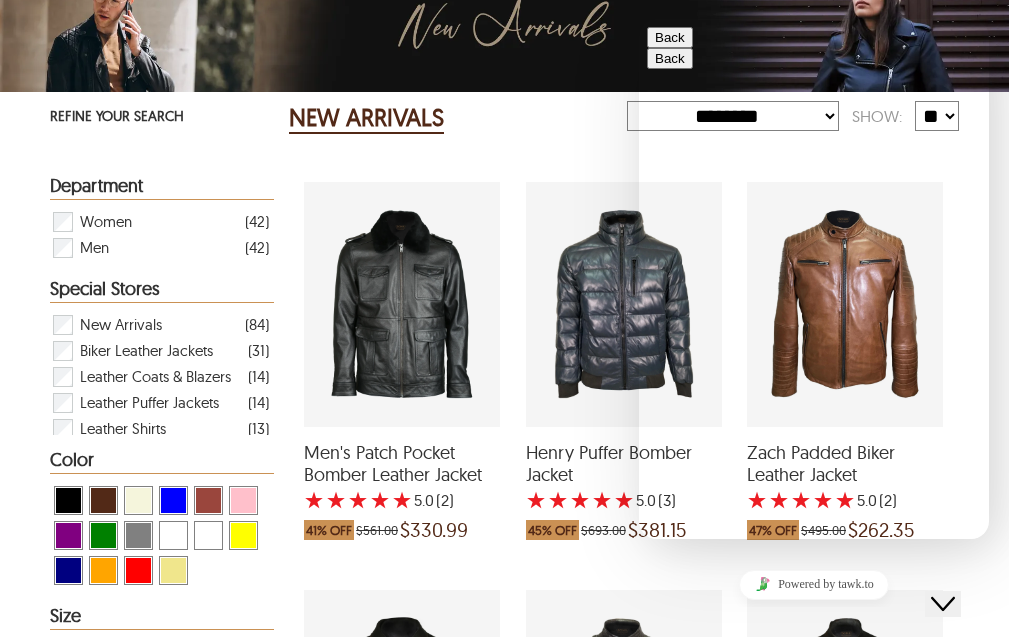 click on "*  Name" at bounding box center (734, 742) 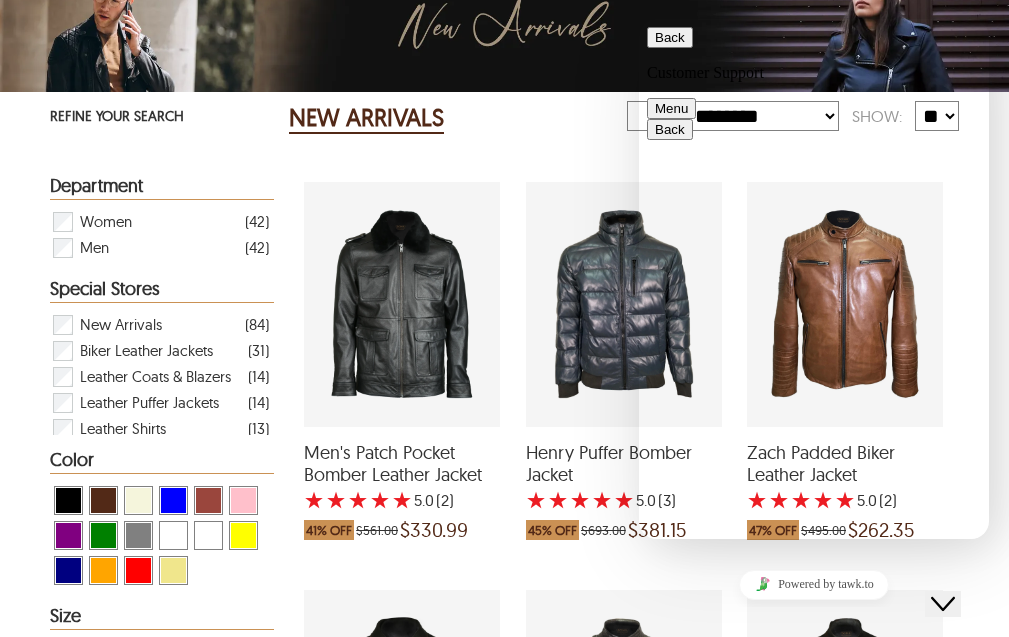 click on "Rate this chat Upload File Insert emoji" at bounding box center (639, 19) 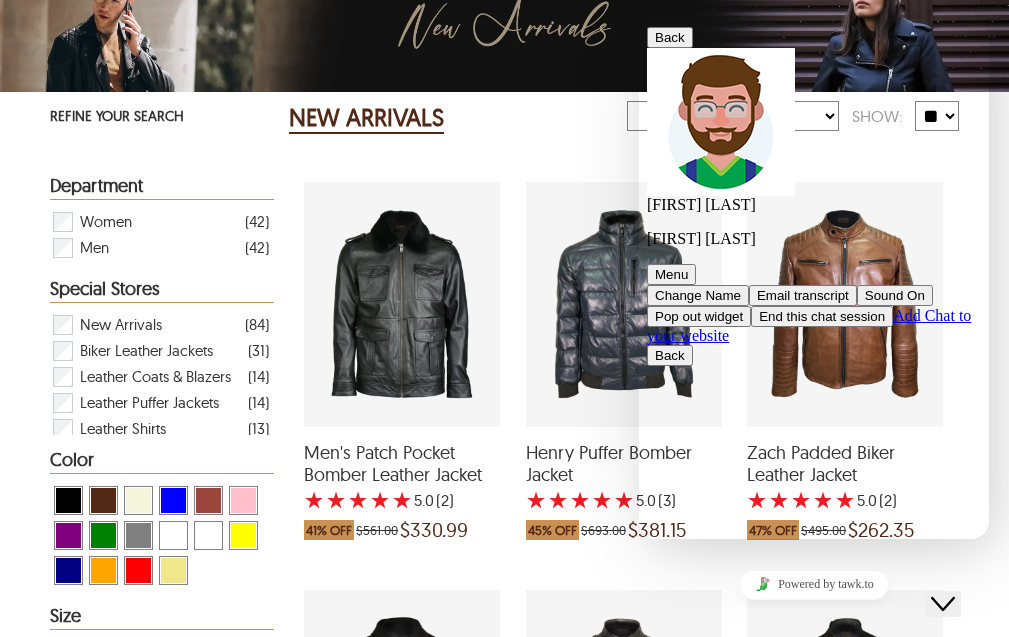 click on "Customer Support  Welcome to our site, if you need help simply reply to this message, we are online and ready to help. 23:43 23:44 Name : [FIRST] [LAST] Email : [EMAIL] Phone : [PHONE]" at bounding box center [814, 1165] 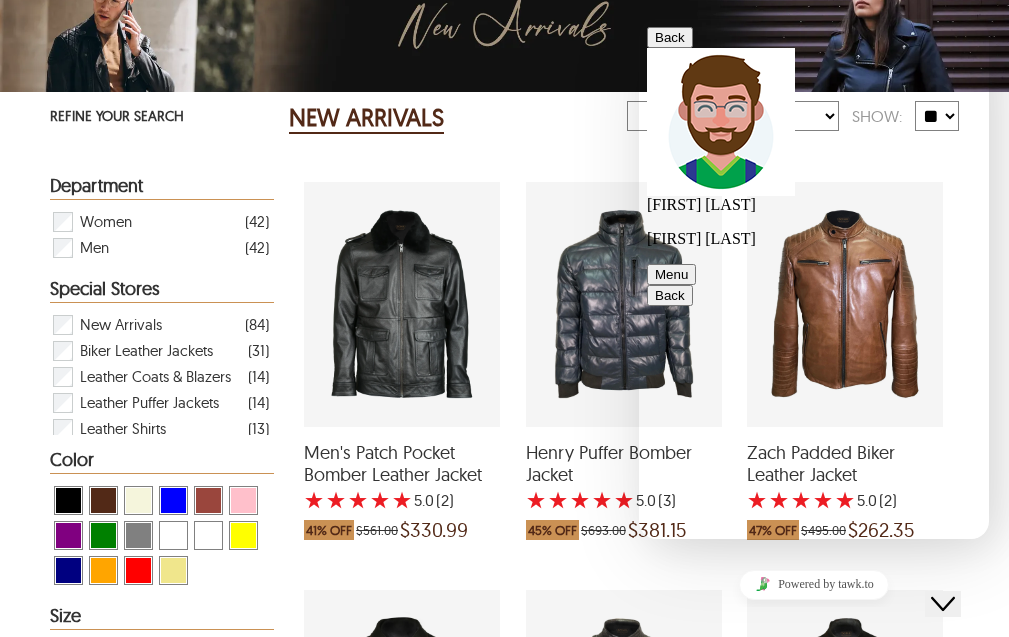 click on "Rate this chat Upload File Insert emoji" at bounding box center (639, 19) 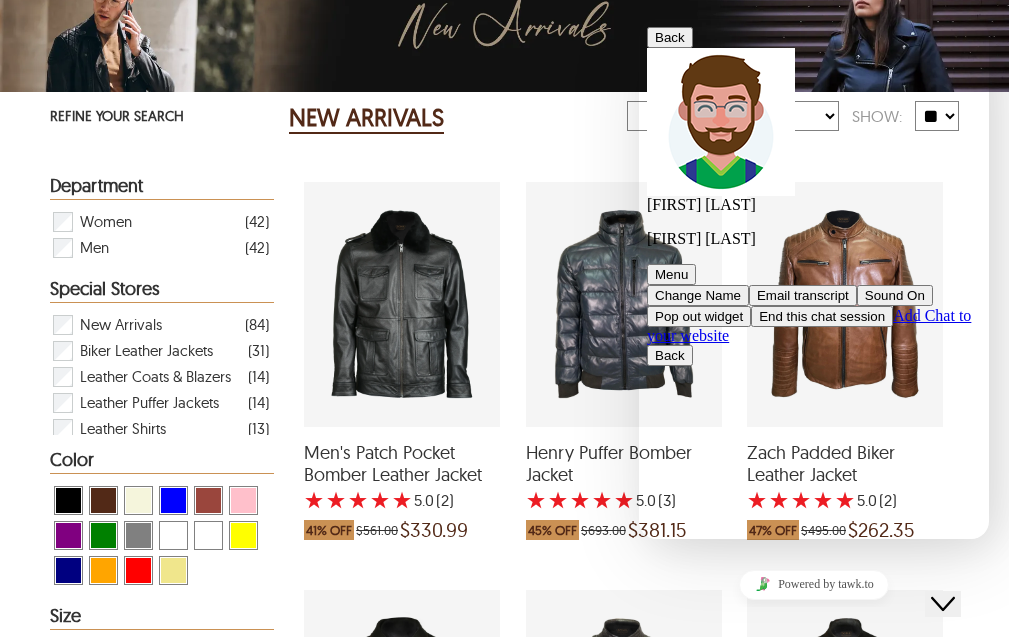 click at bounding box center (814, 1444) 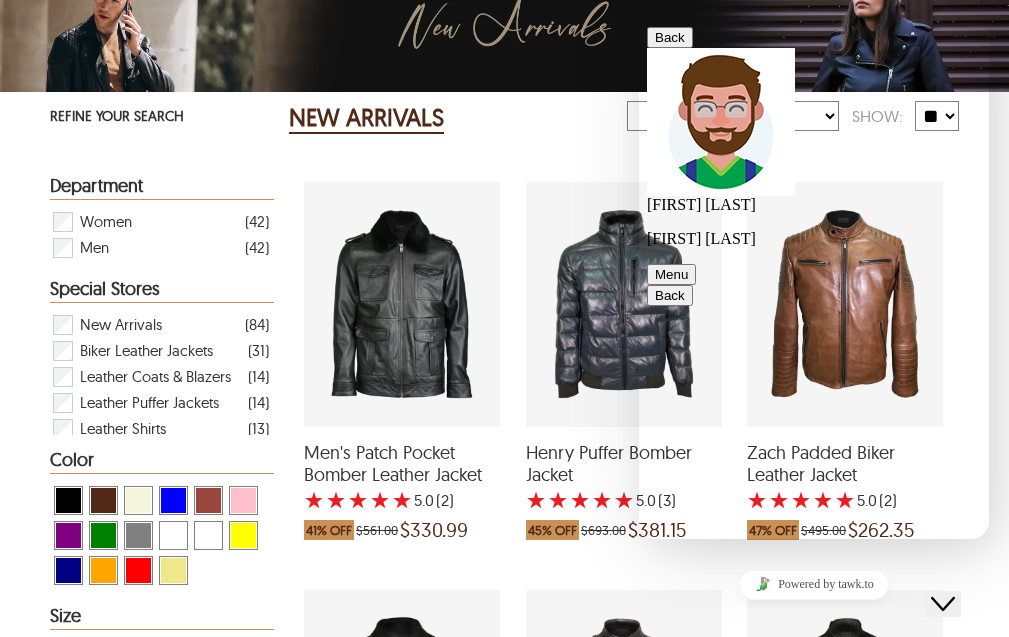 click on "Back" at bounding box center (670, 37) 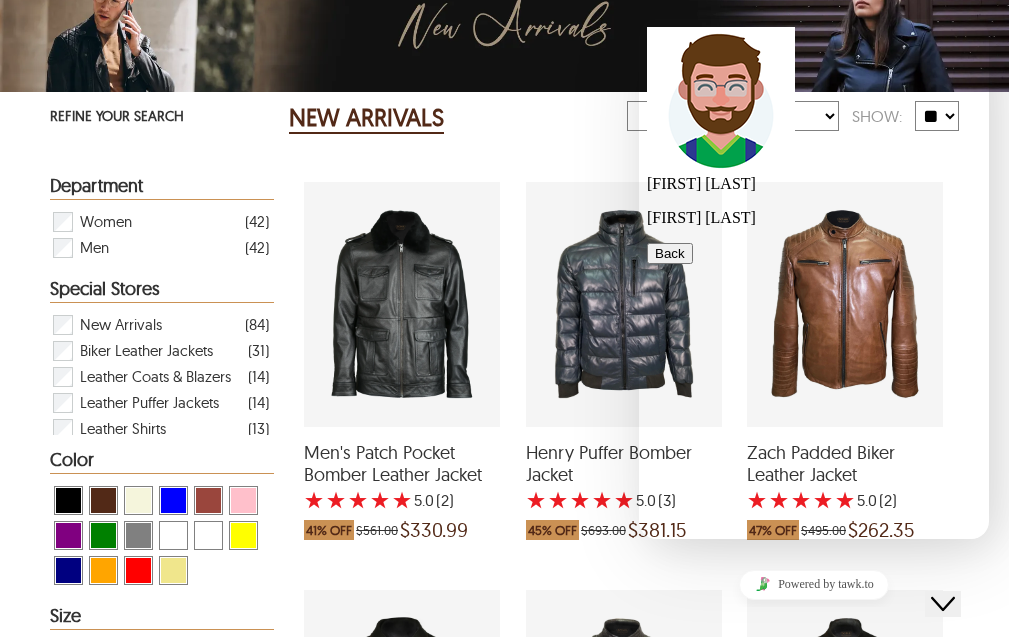 scroll, scrollTop: 45, scrollLeft: 0, axis: vertical 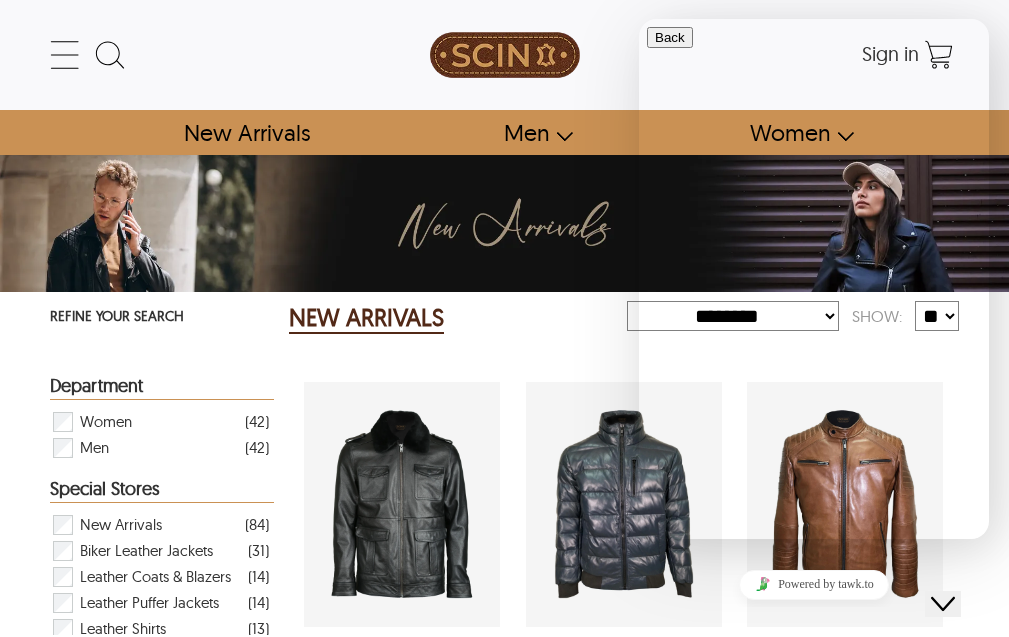 click on "Close Chat This icon closes the chat window." 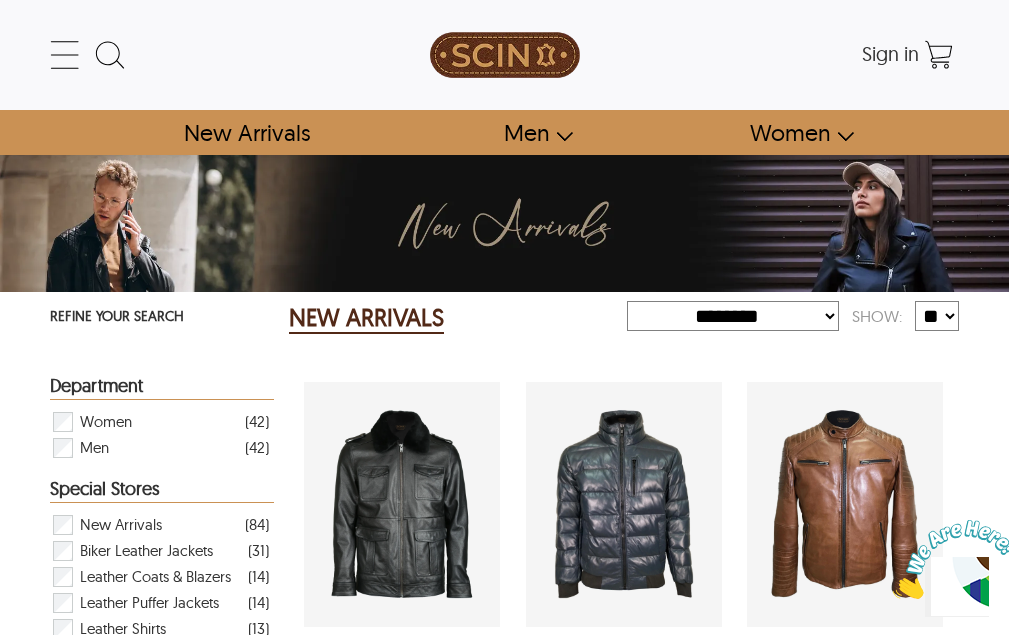 click at bounding box center [505, 55] 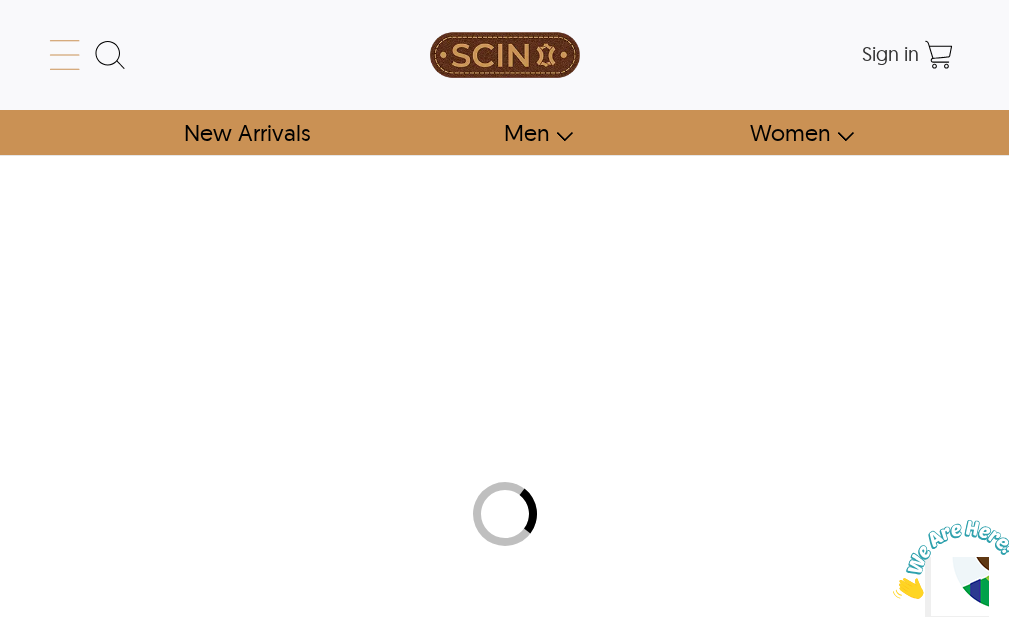 click 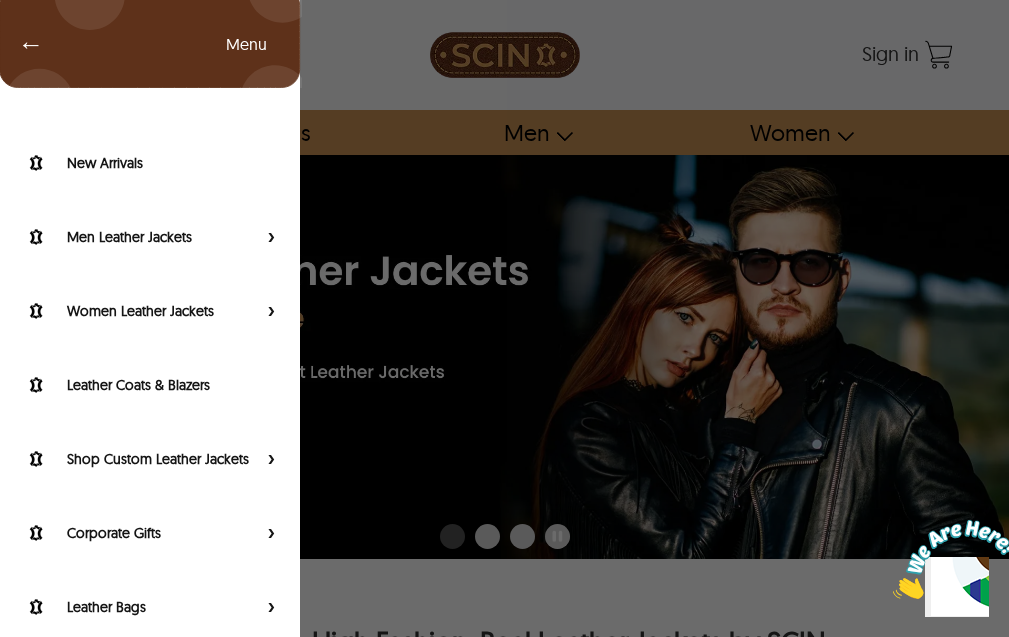 scroll, scrollTop: 200, scrollLeft: 0, axis: vertical 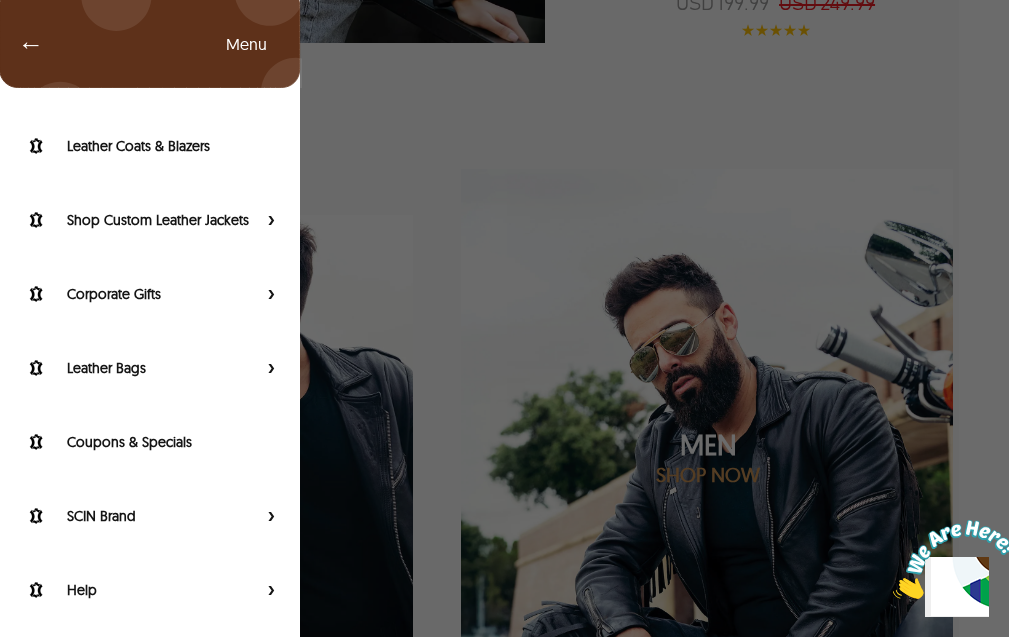 click at bounding box center [269, 590] 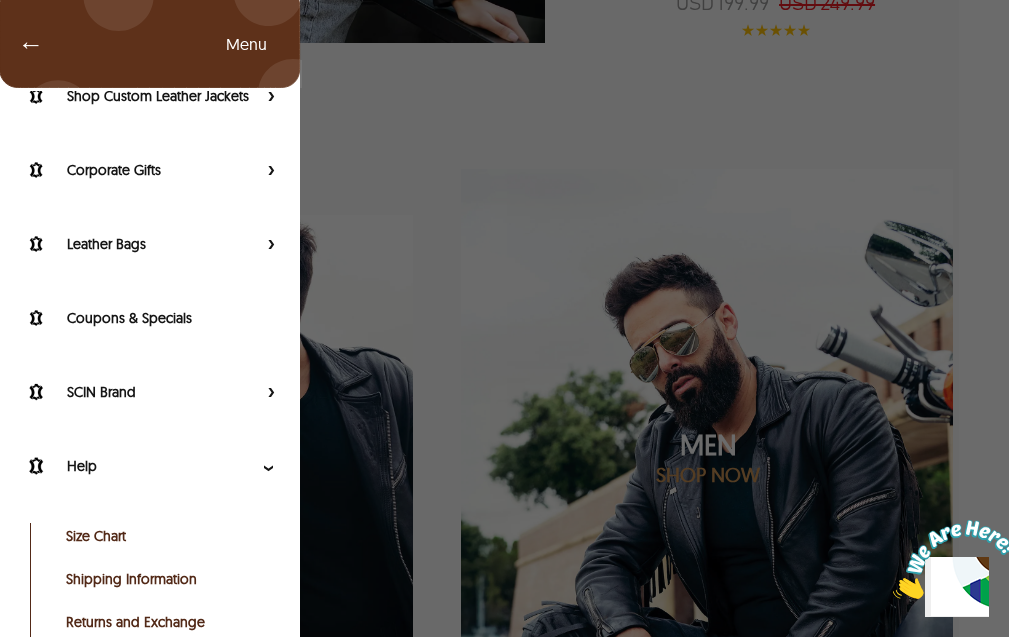 scroll, scrollTop: 424, scrollLeft: 0, axis: vertical 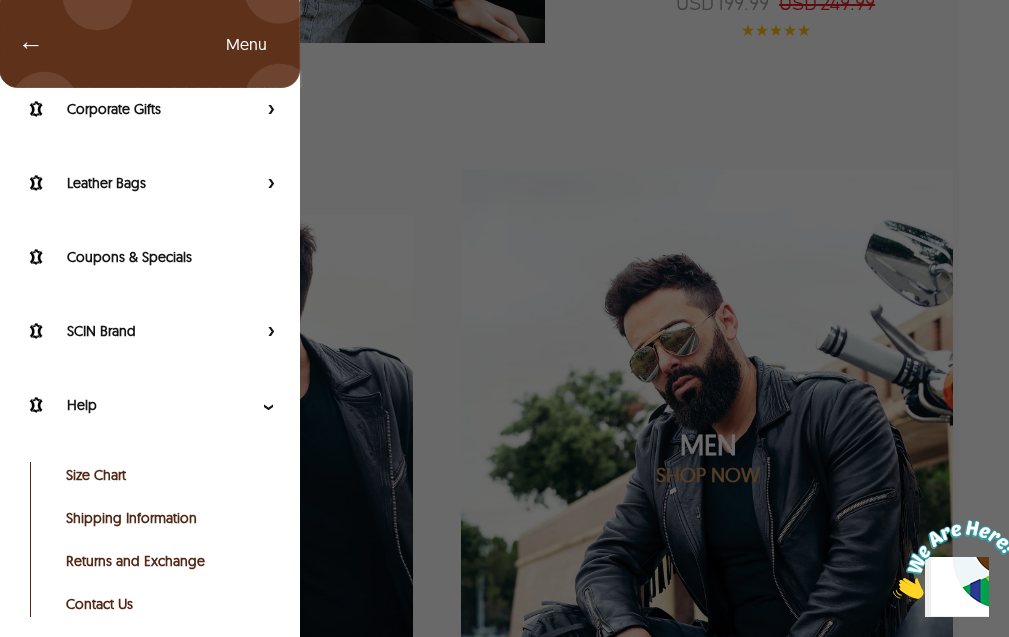 click on "Contact Us" at bounding box center (166, 604) 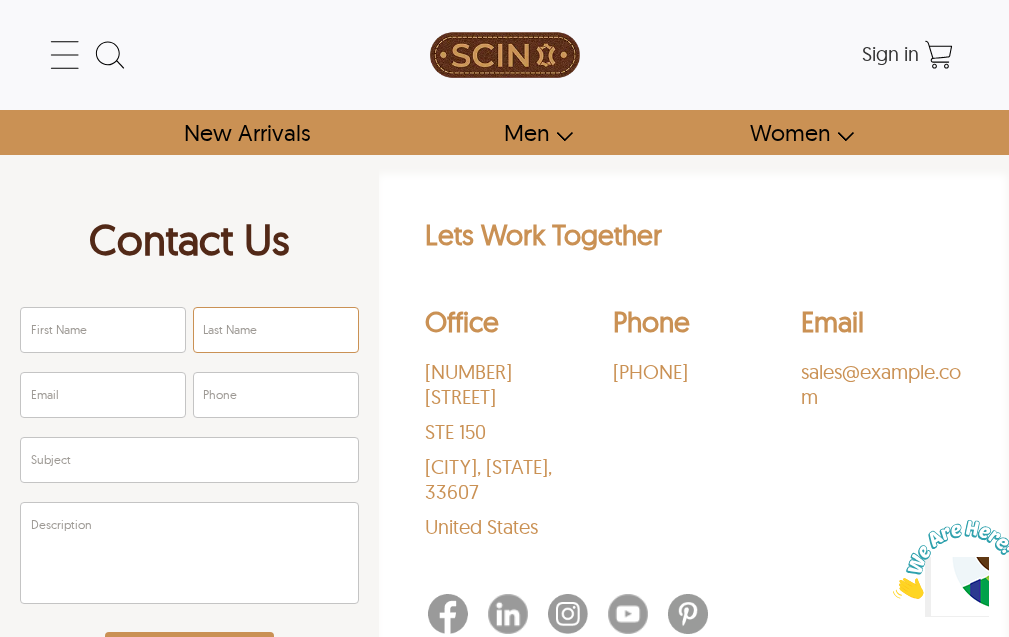 scroll, scrollTop: 100, scrollLeft: 0, axis: vertical 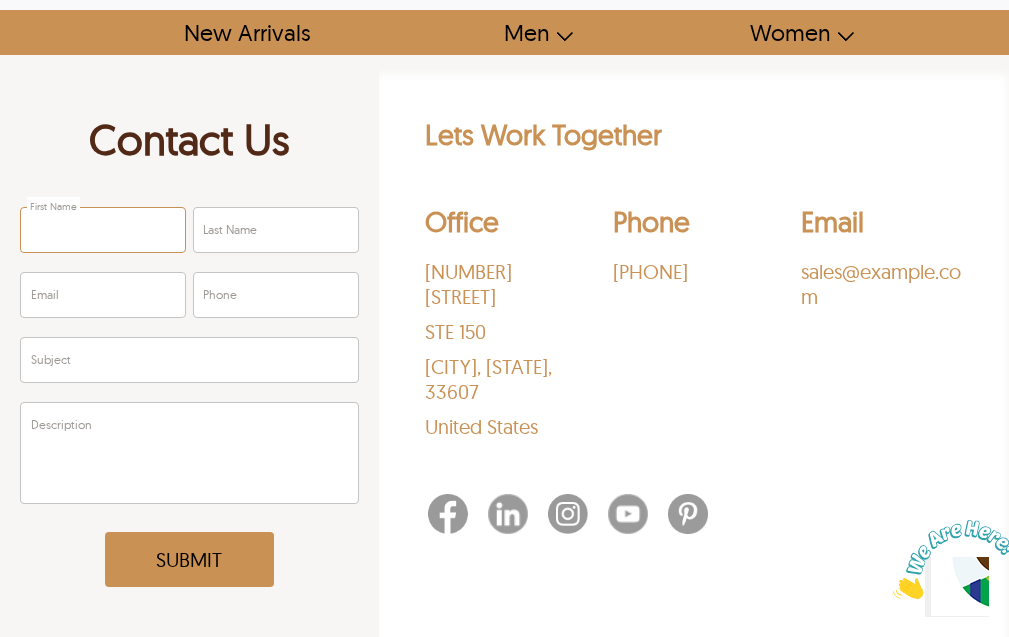 click on "First Name" at bounding box center (103, 230) 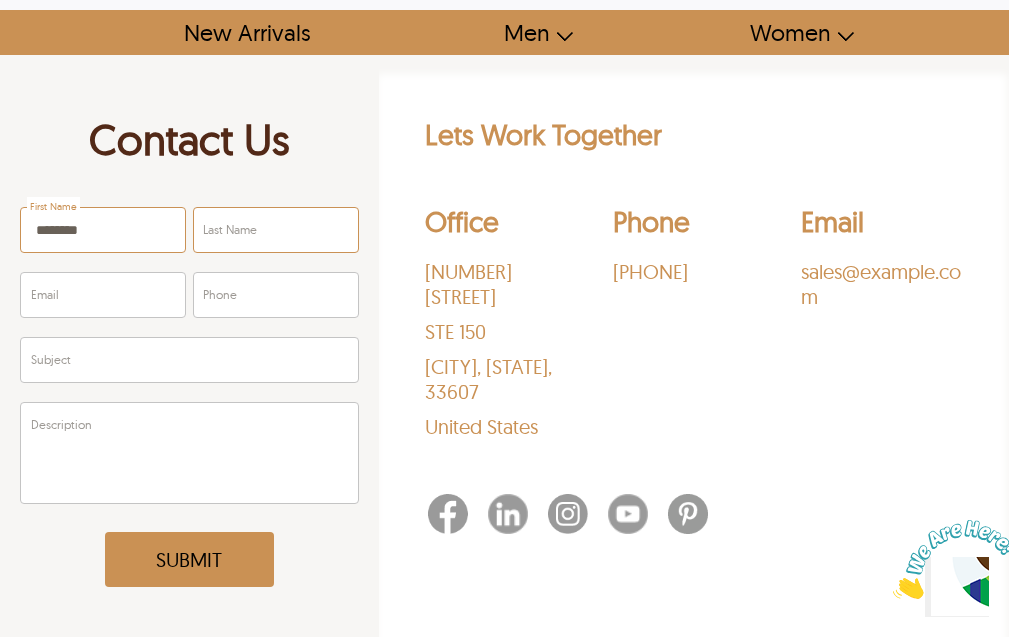 type on "********" 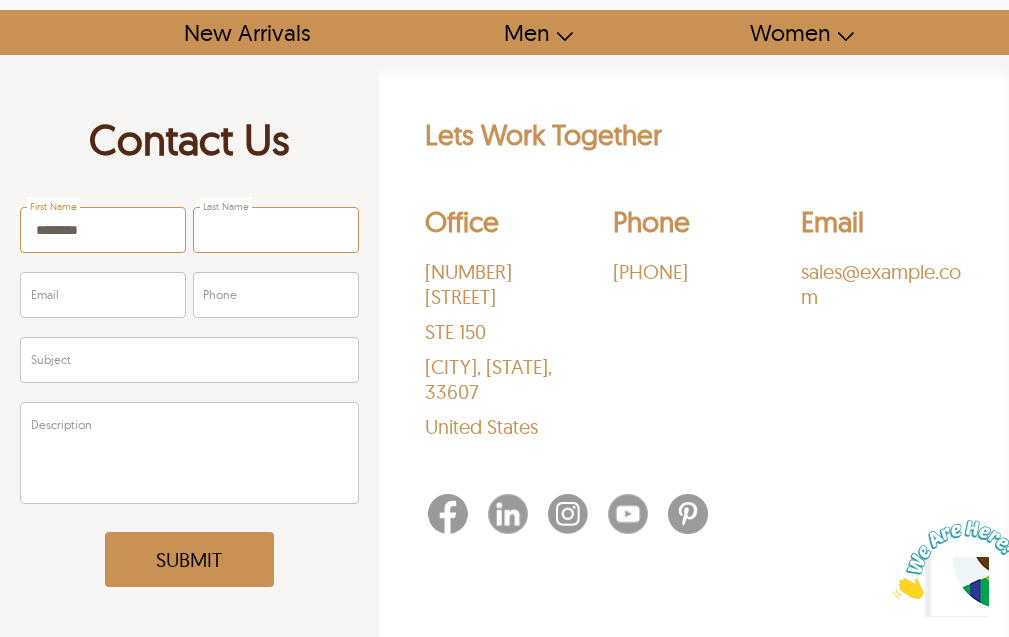 click on "Last Name" at bounding box center (276, 230) 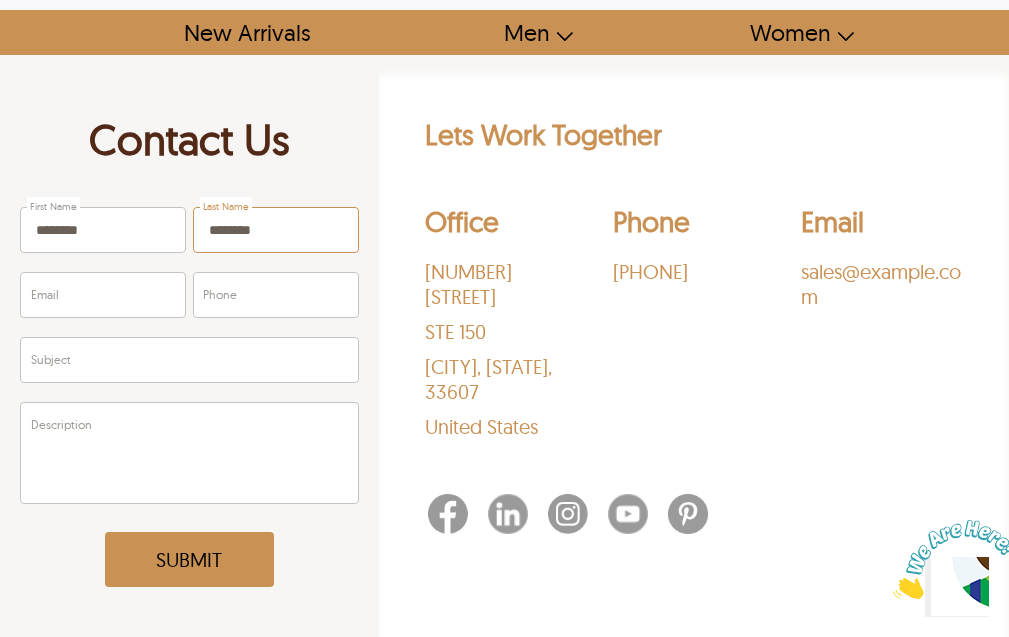 type on "********" 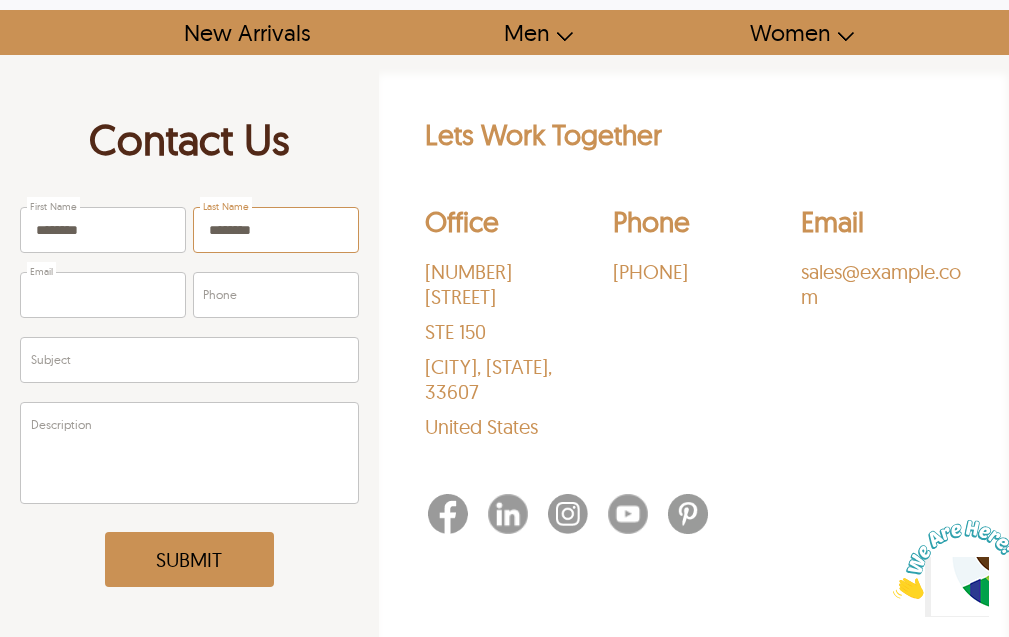 click on "Email" at bounding box center [103, 295] 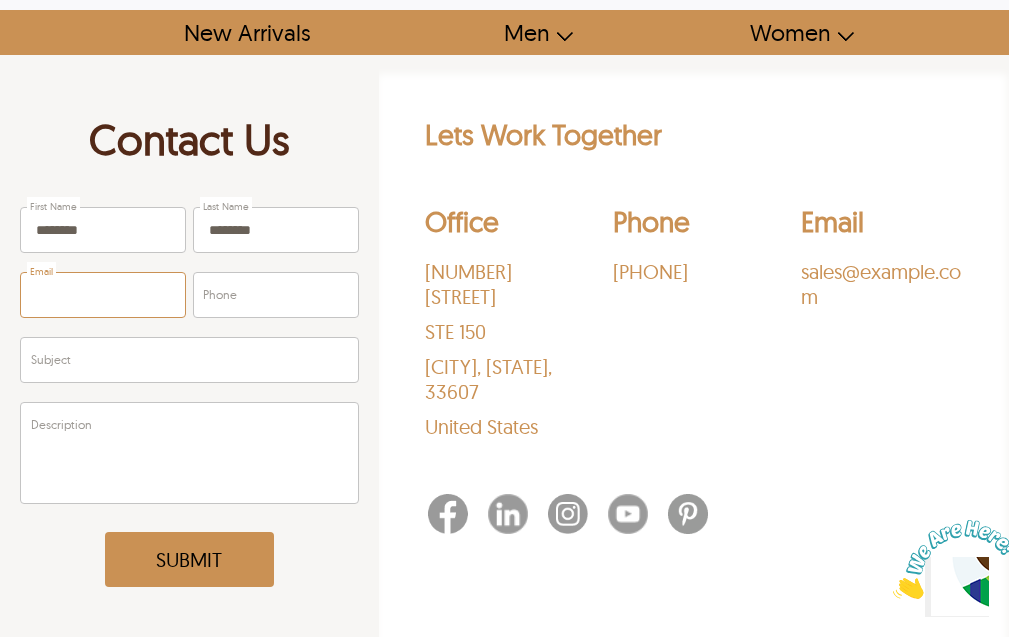 type on "**********" 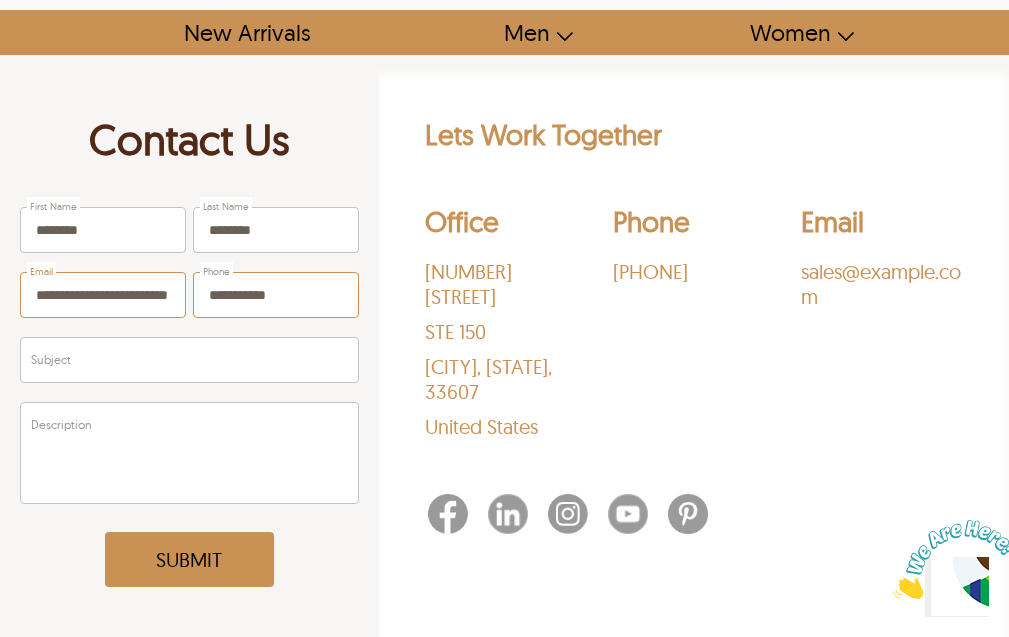 click on "**********" at bounding box center [276, 295] 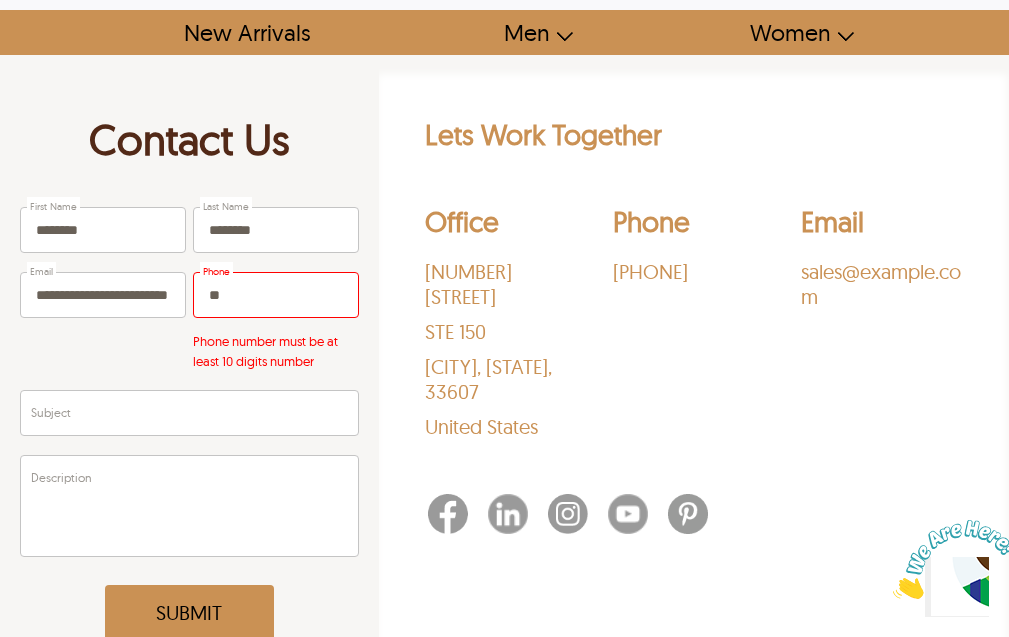 type on "*" 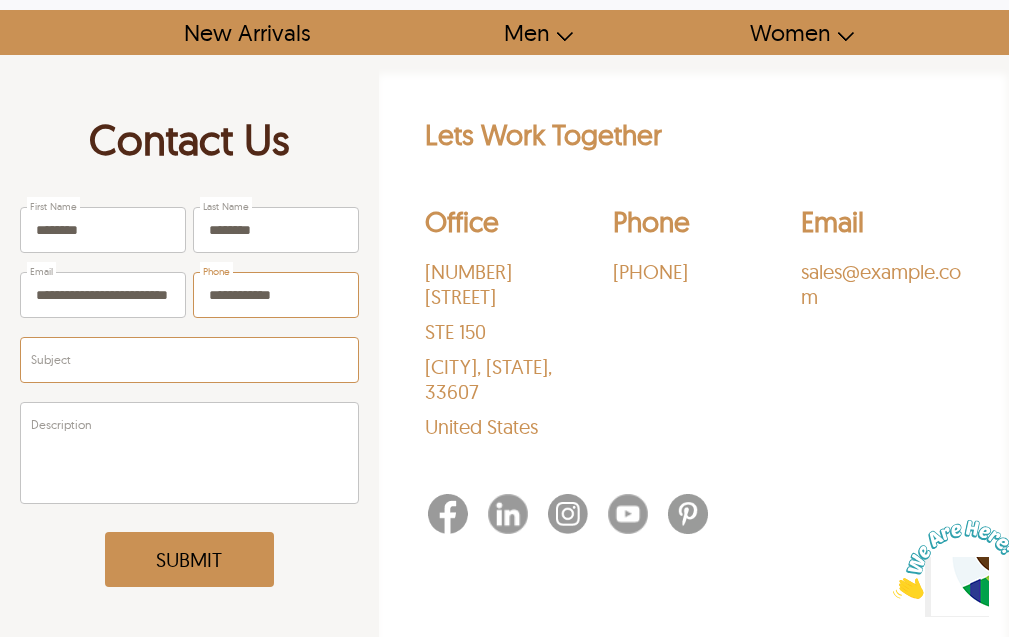 type on "**********" 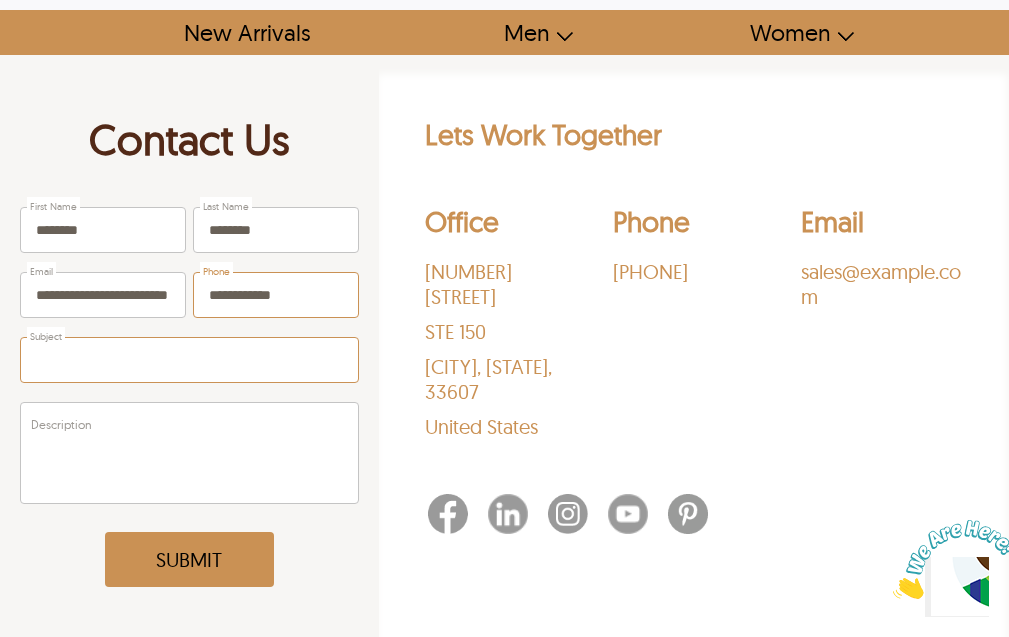 click on "Subject" at bounding box center (189, 360) 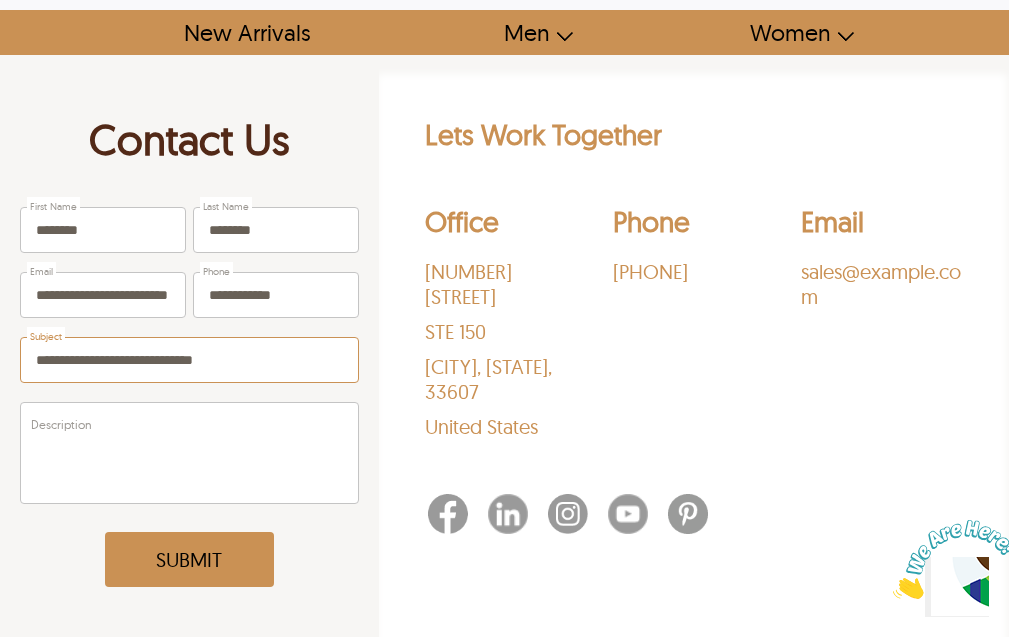 click on "**********" at bounding box center [189, 360] 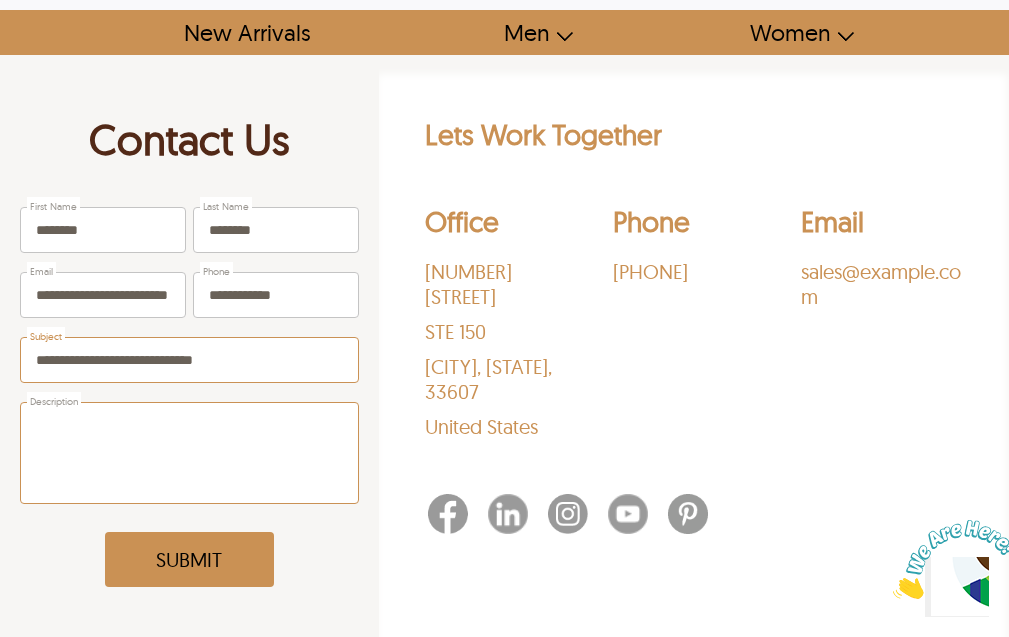 click on "Description" at bounding box center (189, 453) 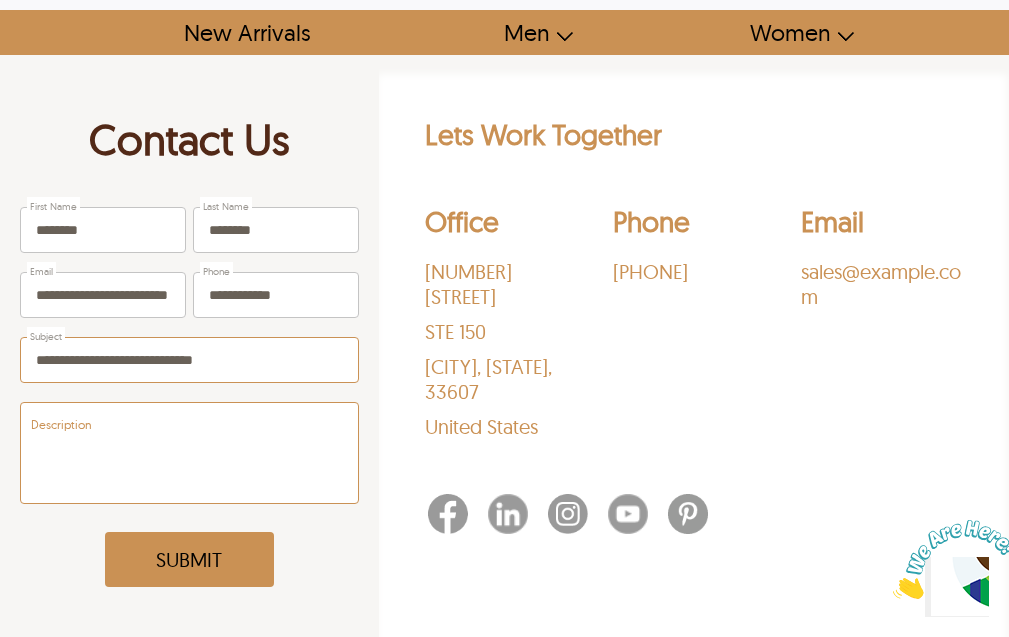 click on "**********" at bounding box center [189, 360] 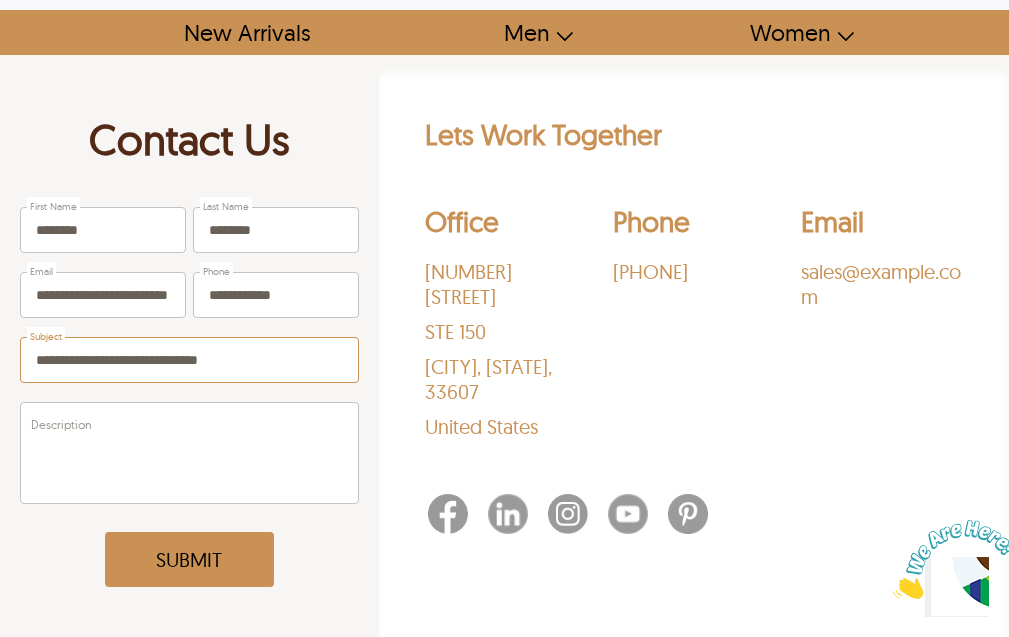 type on "**********" 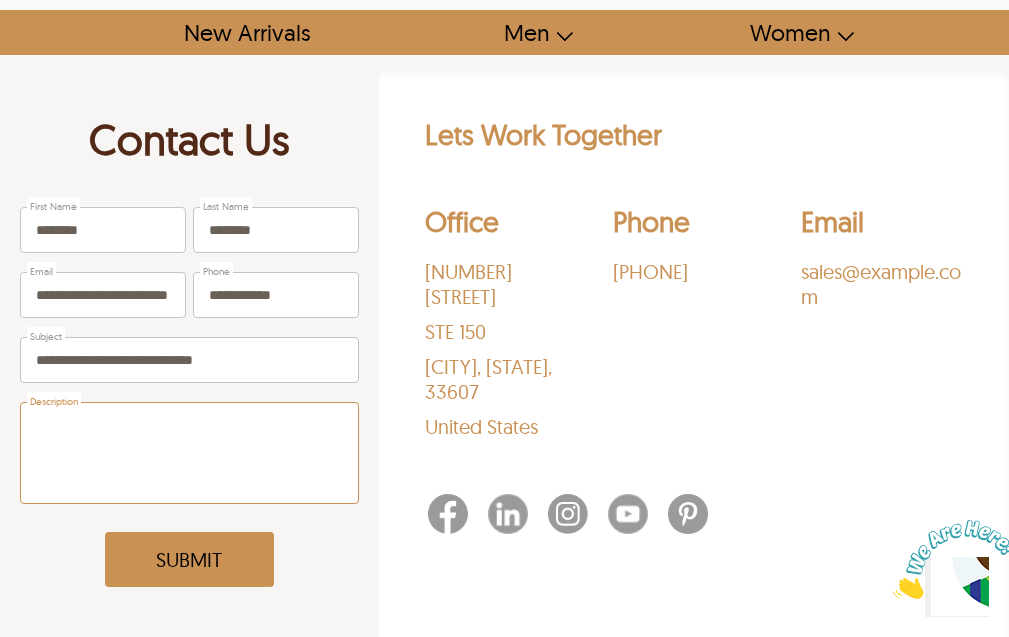 click on "Description" at bounding box center [189, 453] 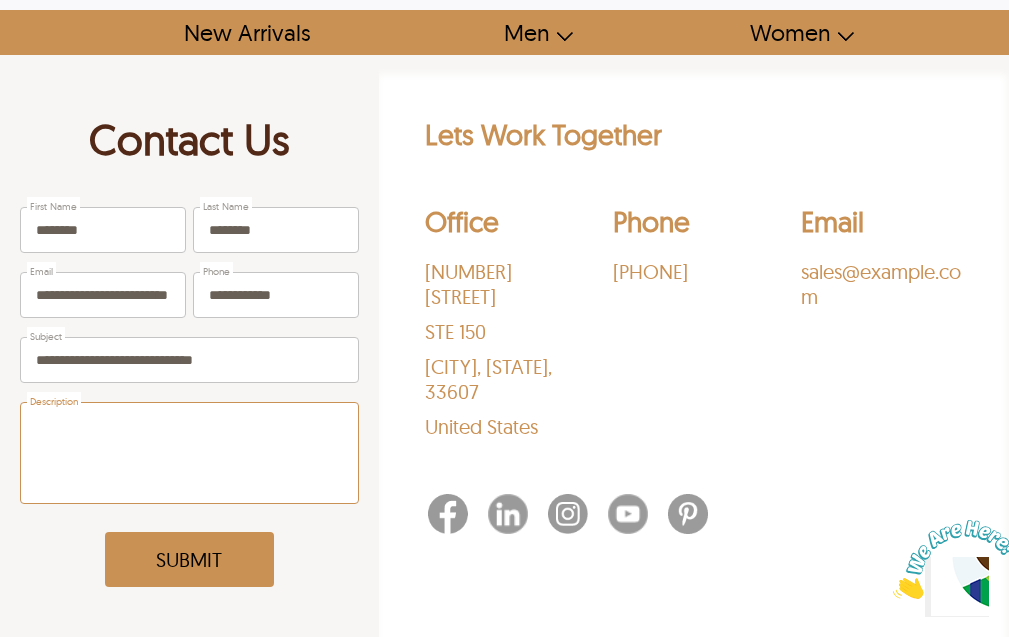 click on "Description" at bounding box center (189, 453) 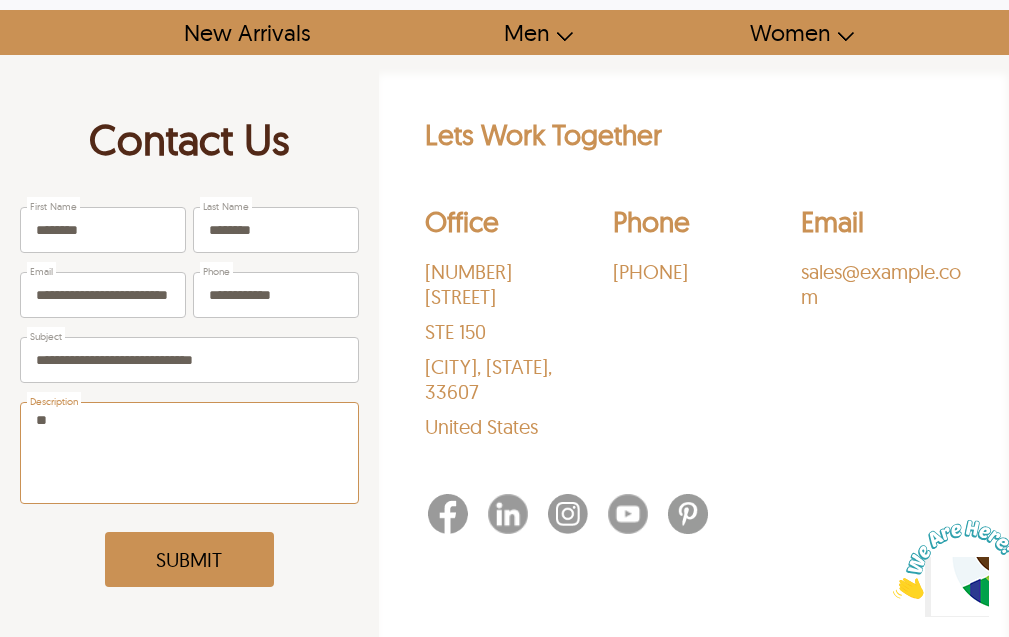 type on "*" 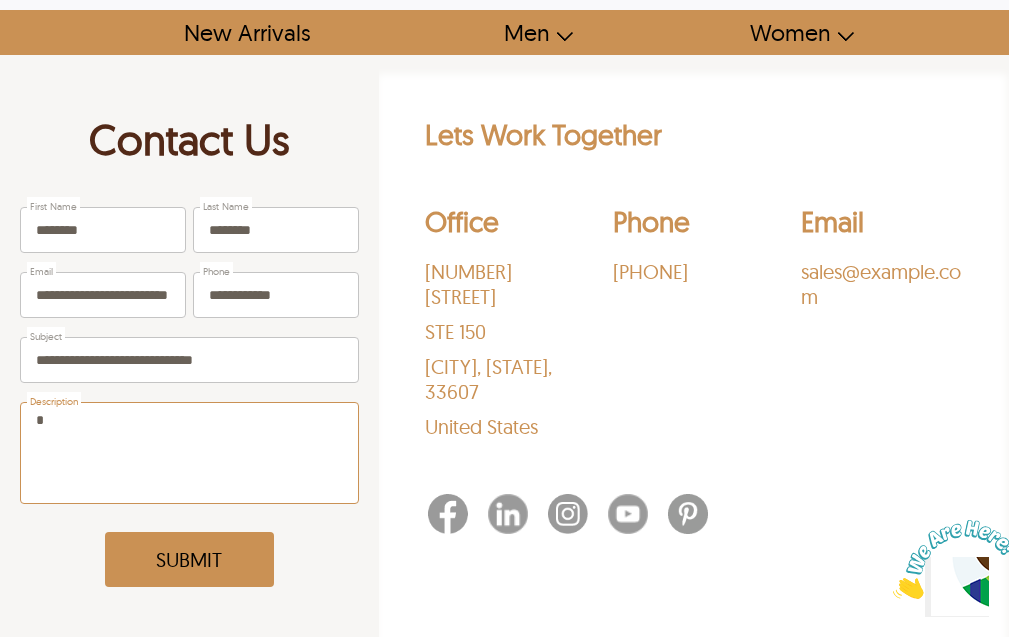 type 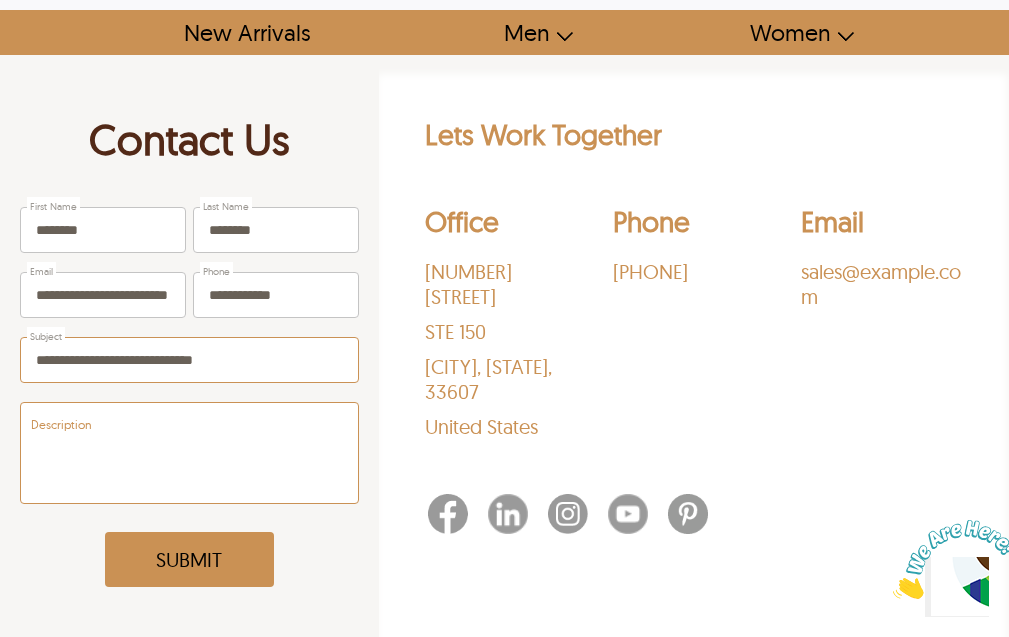 click on "**********" at bounding box center [189, 360] 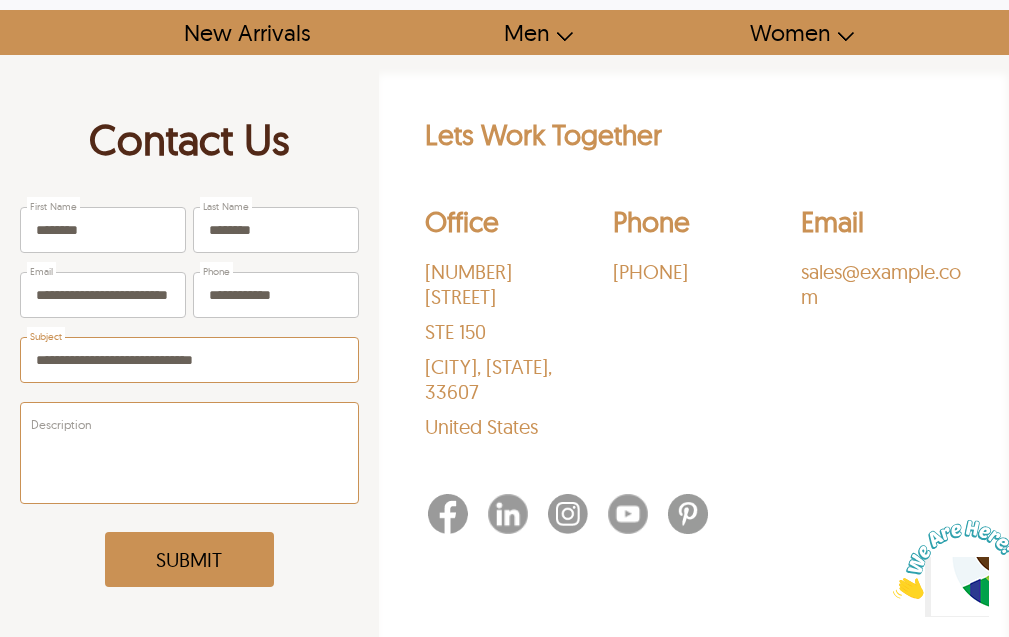 type on "**********" 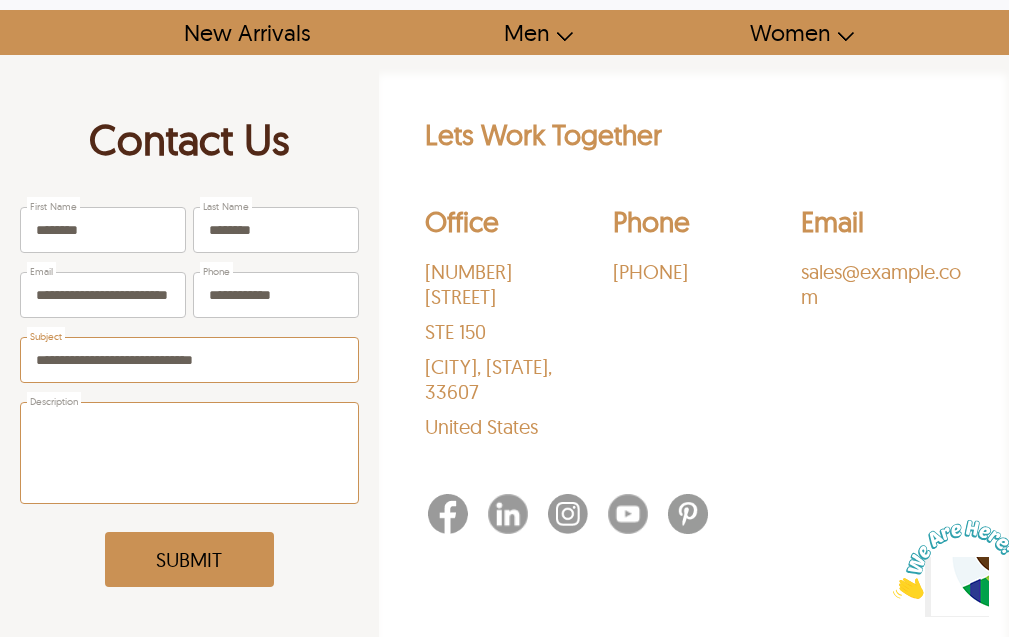 click on "Description" at bounding box center (189, 453) 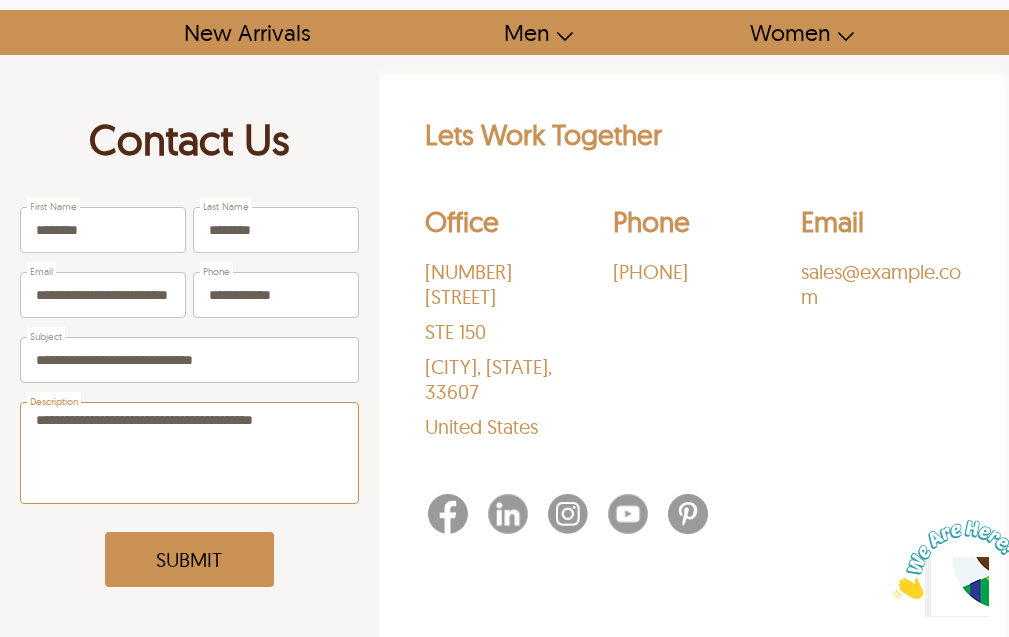 drag, startPoint x: 299, startPoint y: 423, endPoint x: 91, endPoint y: 424, distance: 208.00241 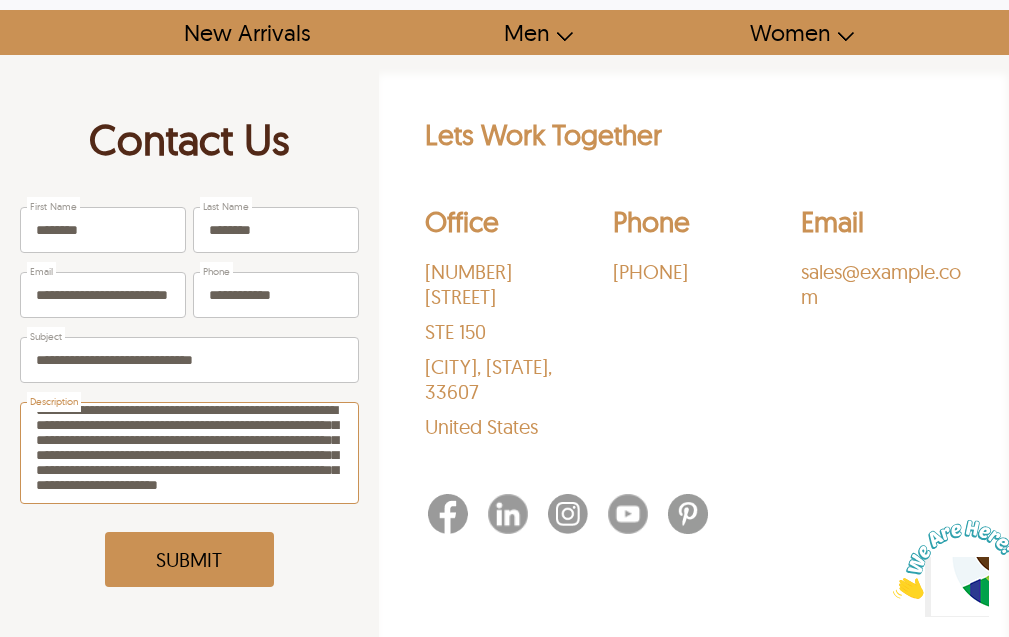 scroll, scrollTop: 0, scrollLeft: 0, axis: both 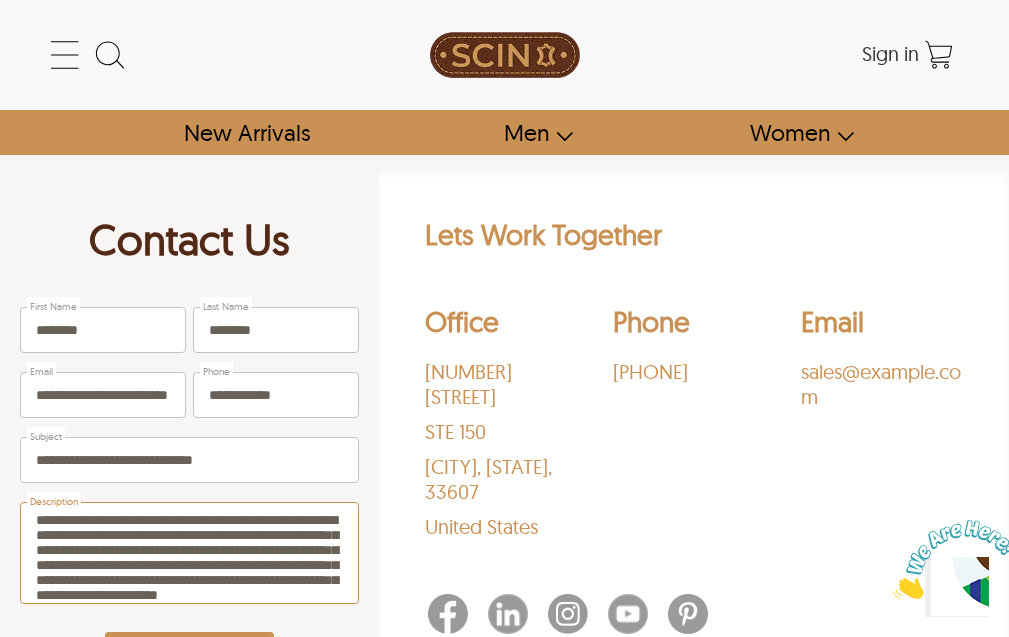 drag, startPoint x: 195, startPoint y: 577, endPoint x: 230, endPoint y: 563, distance: 37.696156 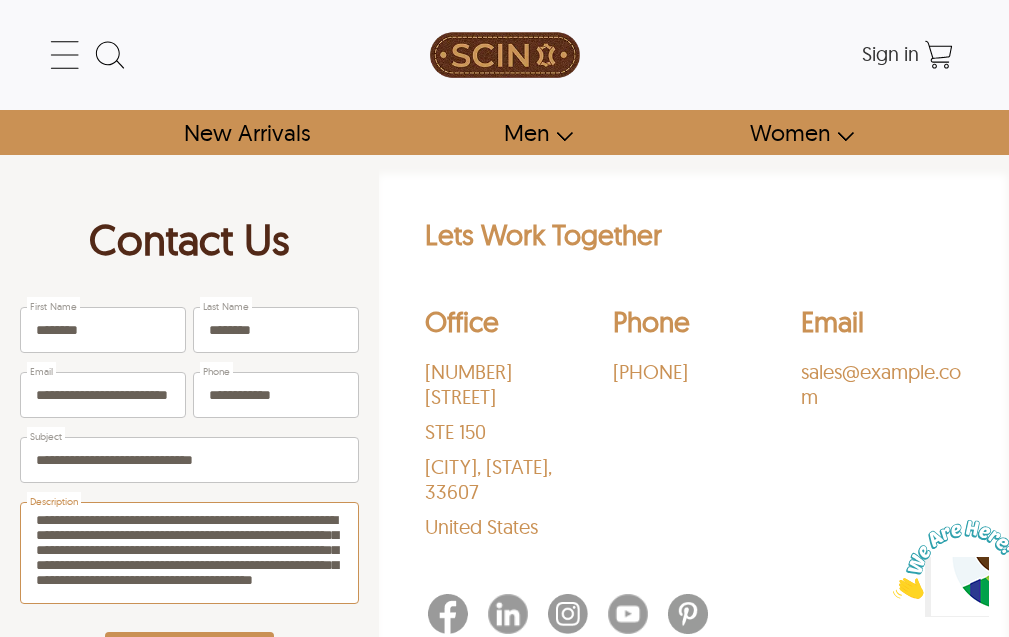 scroll, scrollTop: 46, scrollLeft: 0, axis: vertical 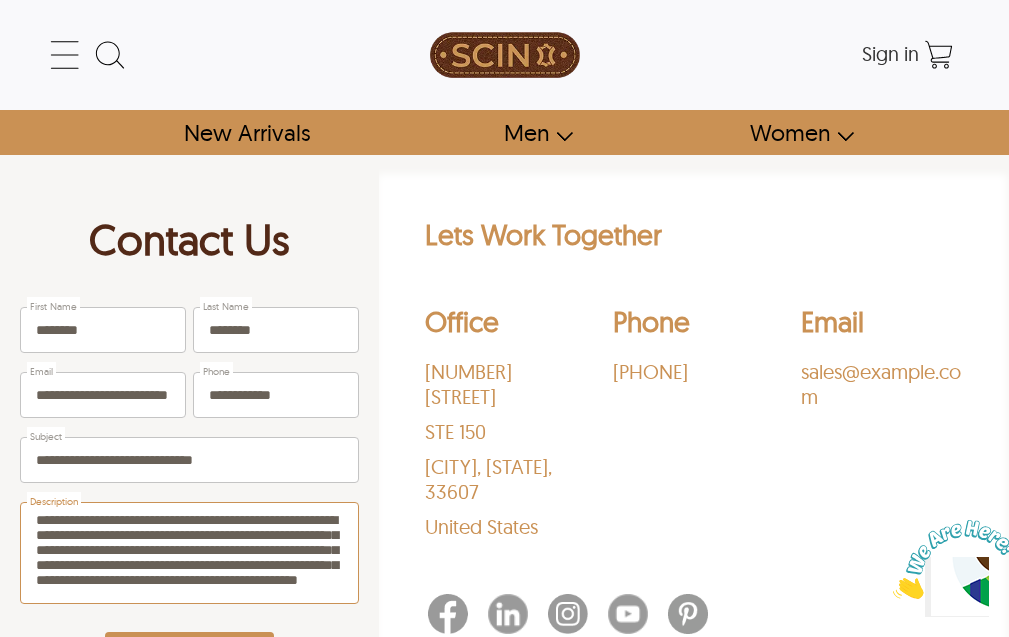 click on "**********" at bounding box center [189, 553] 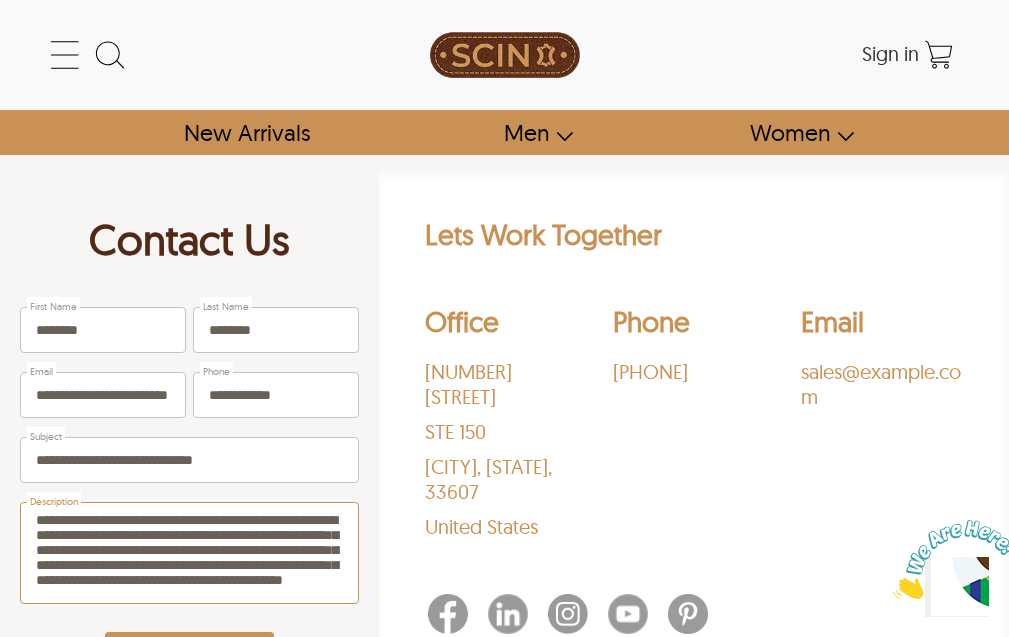 scroll, scrollTop: 0, scrollLeft: 0, axis: both 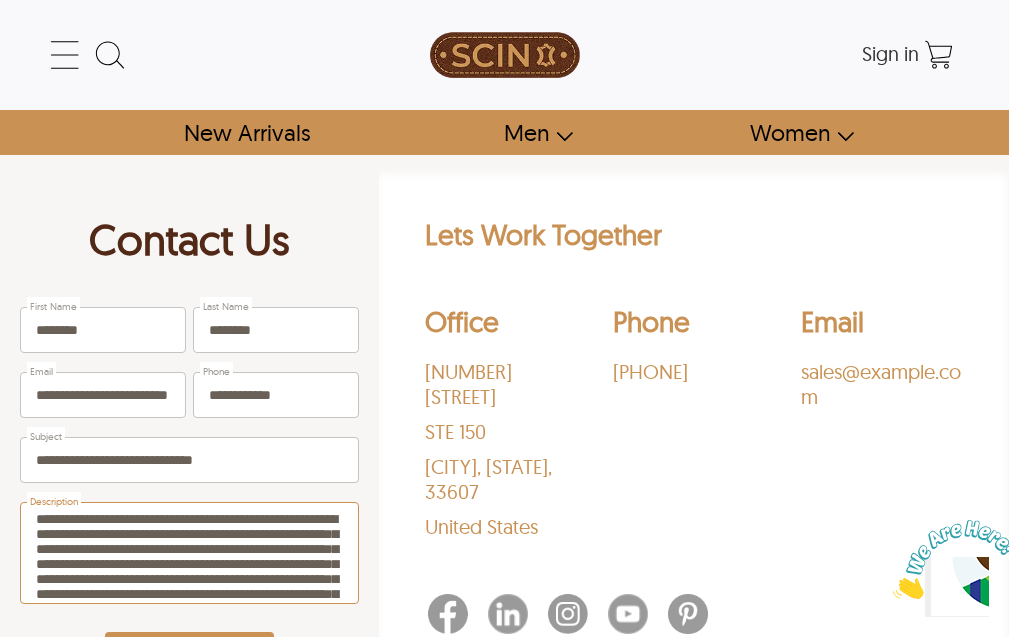 click on "**********" at bounding box center (189, 553) 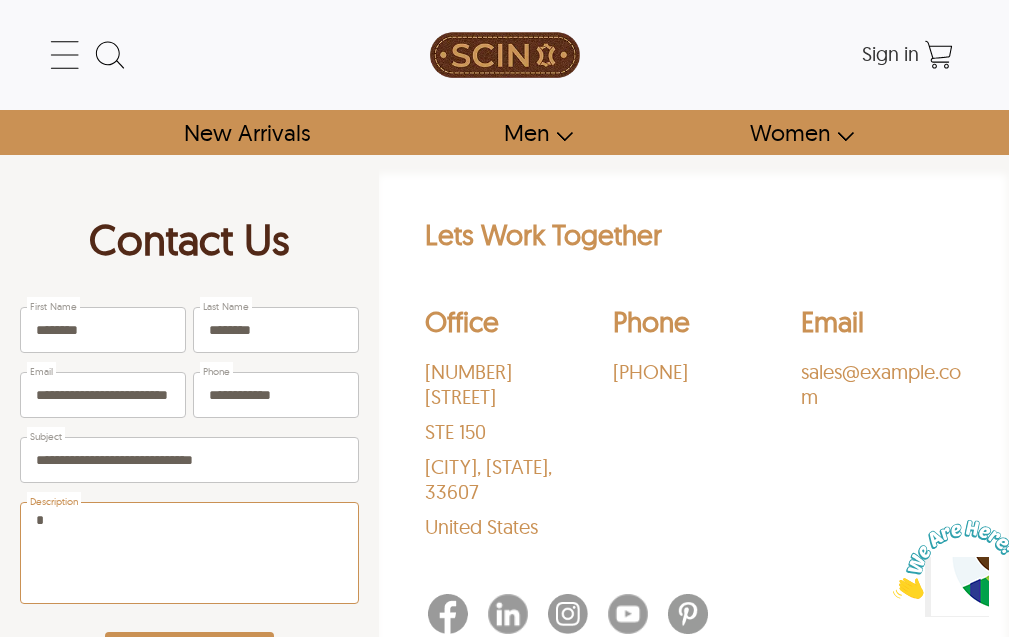 scroll, scrollTop: 0, scrollLeft: 0, axis: both 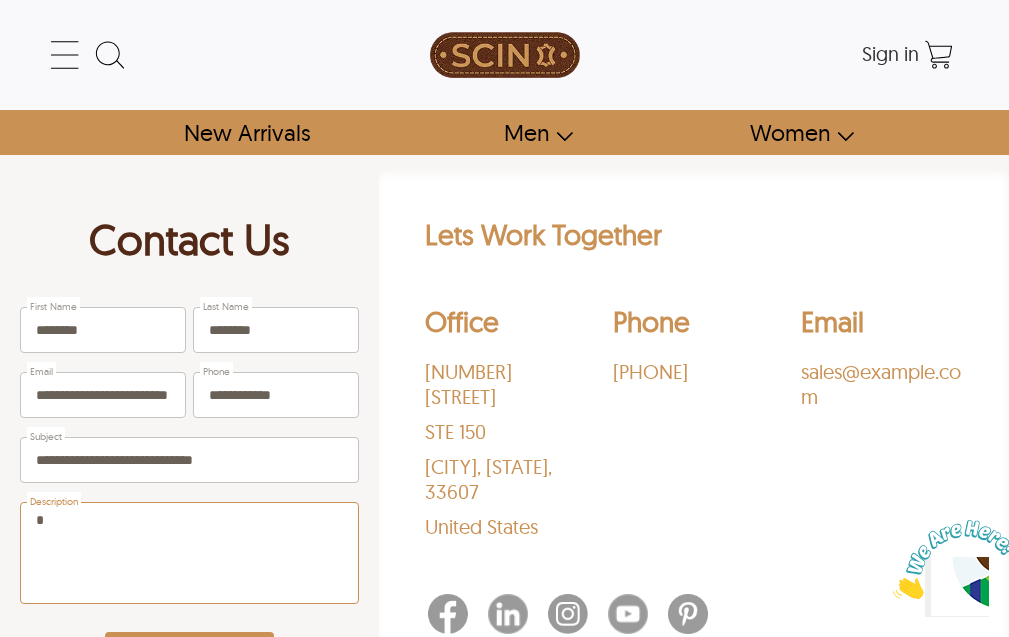 click on "*" at bounding box center [189, 553] 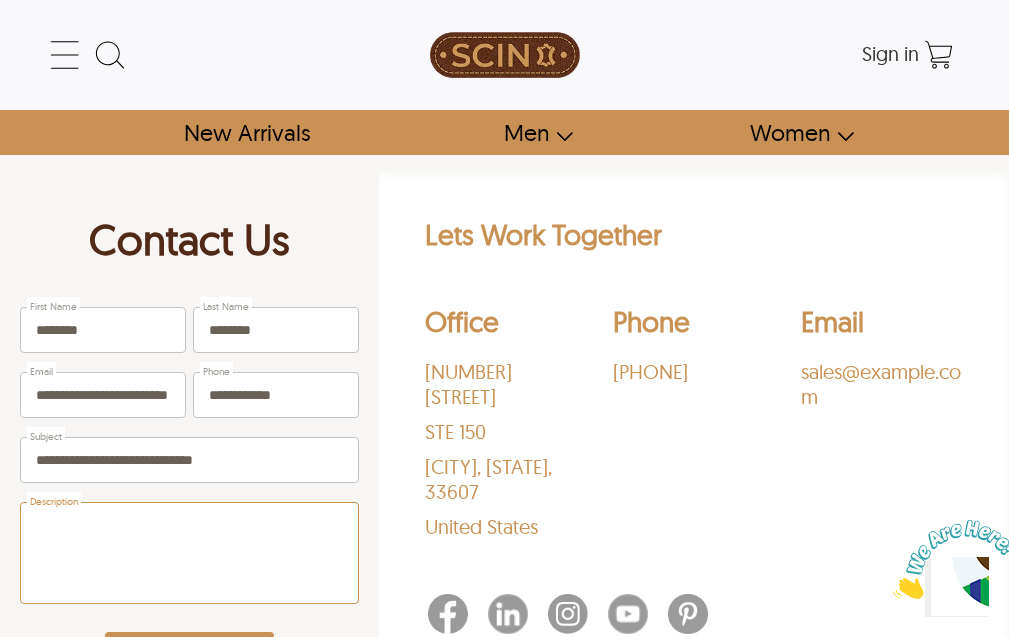 type 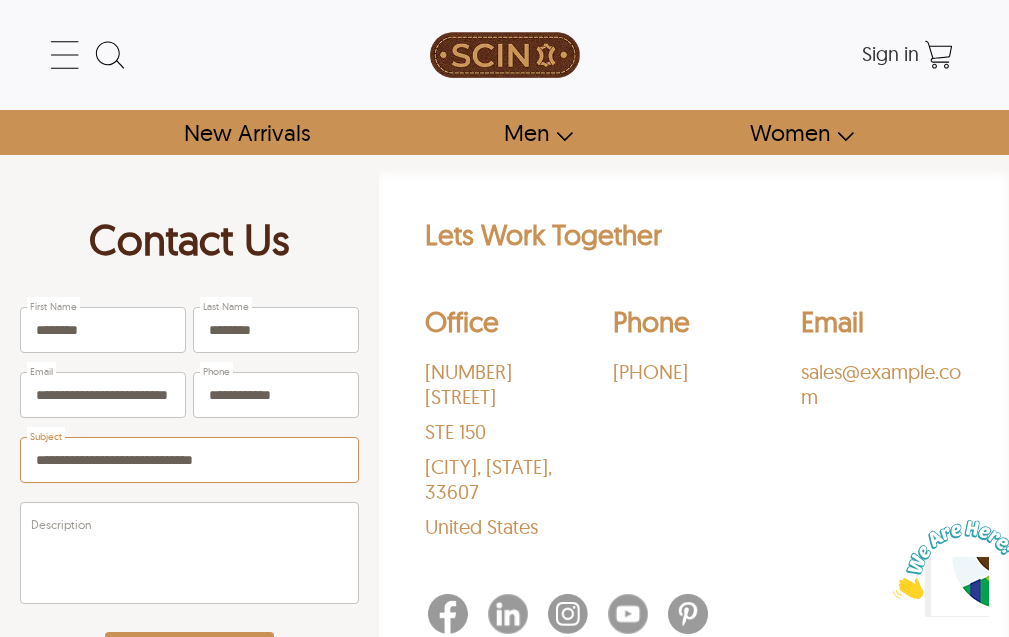 drag, startPoint x: 191, startPoint y: 453, endPoint x: 180, endPoint y: 459, distance: 12.529964 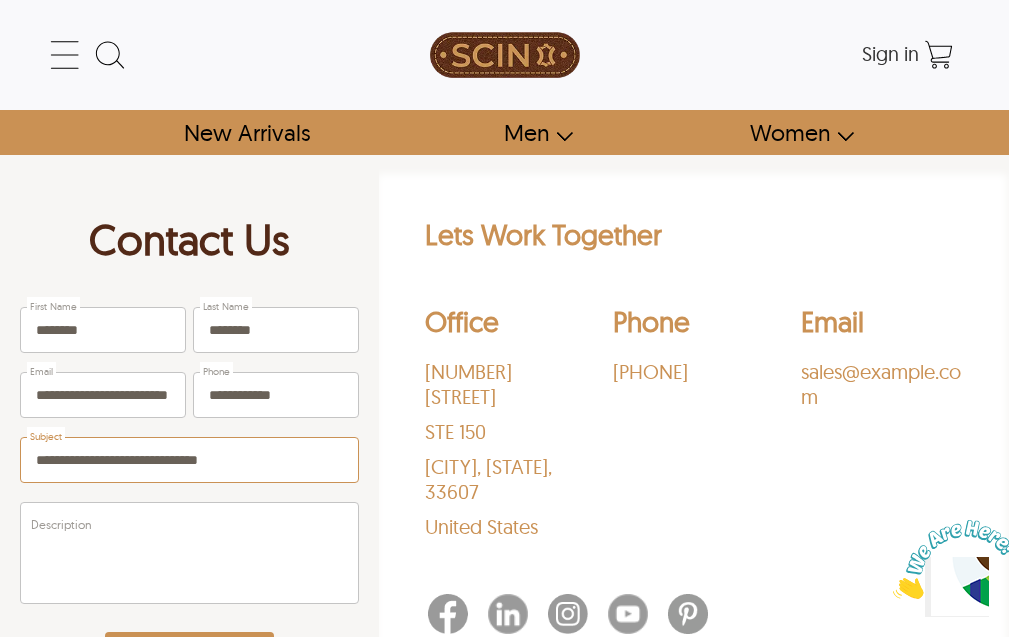 type on "**********" 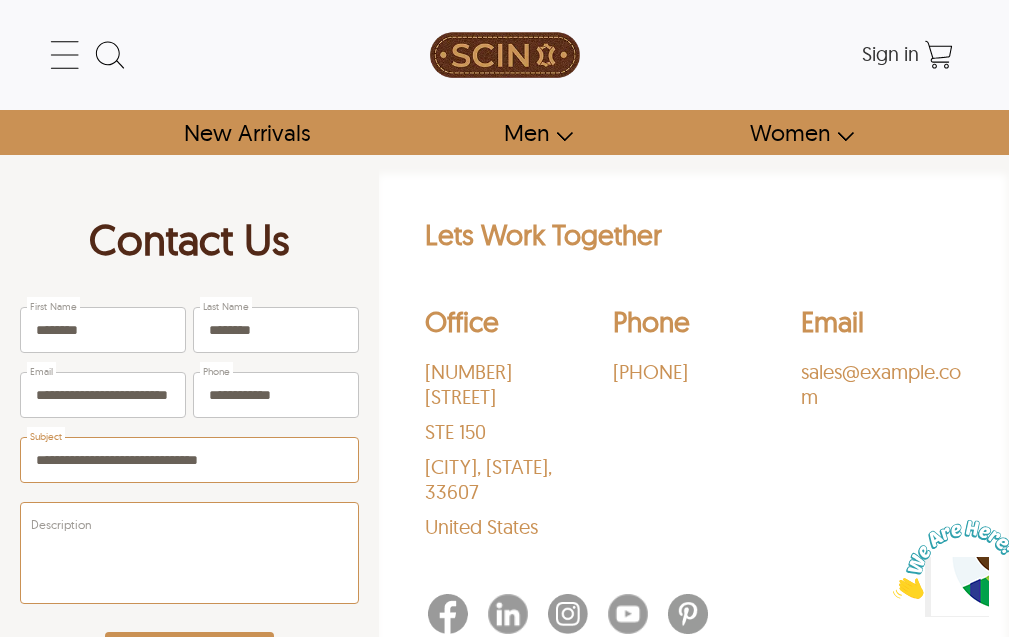 scroll, scrollTop: 100, scrollLeft: 0, axis: vertical 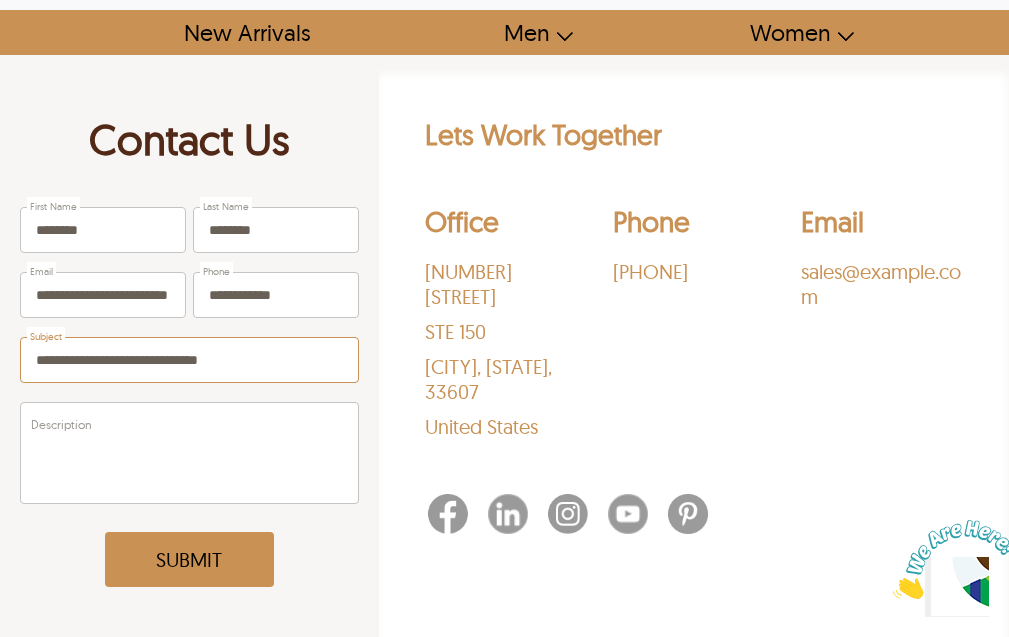 click on "**********" at bounding box center [189, 360] 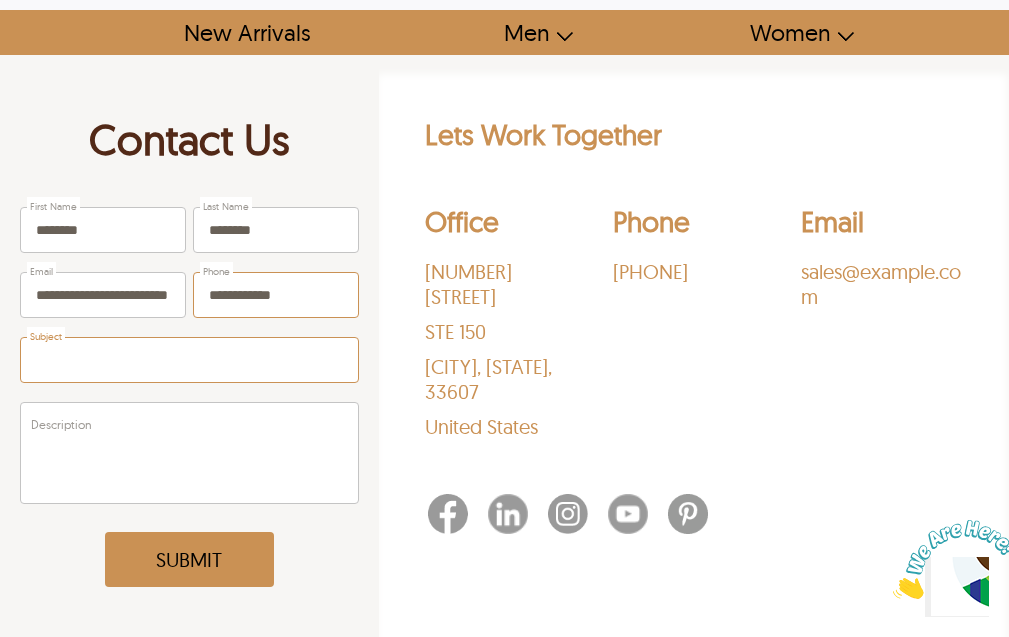 type 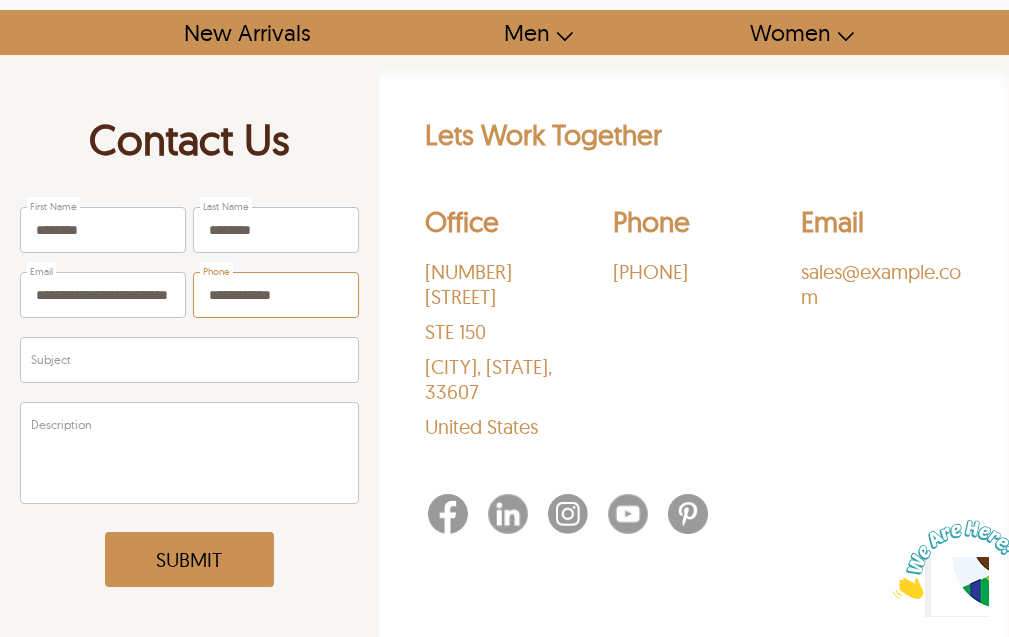 click on "**********" at bounding box center (276, 295) 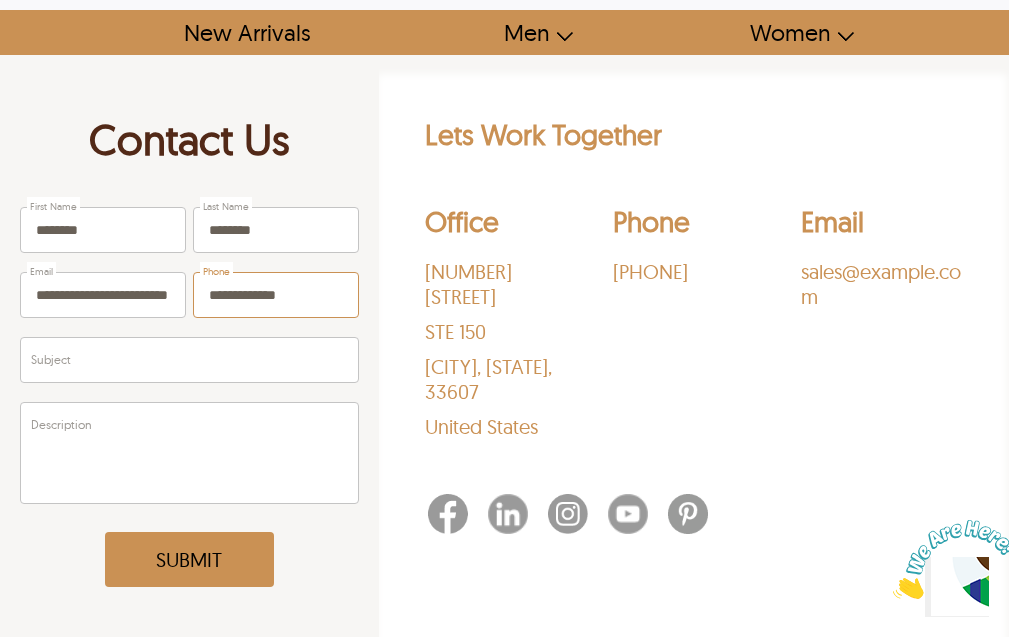 type on "**********" 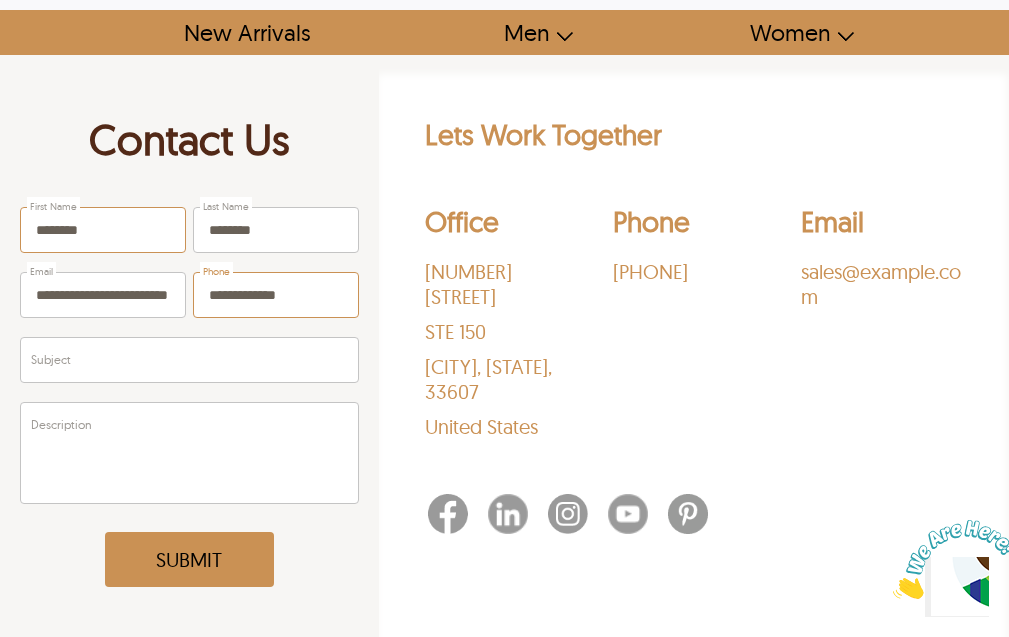 click on "********" at bounding box center (103, 230) 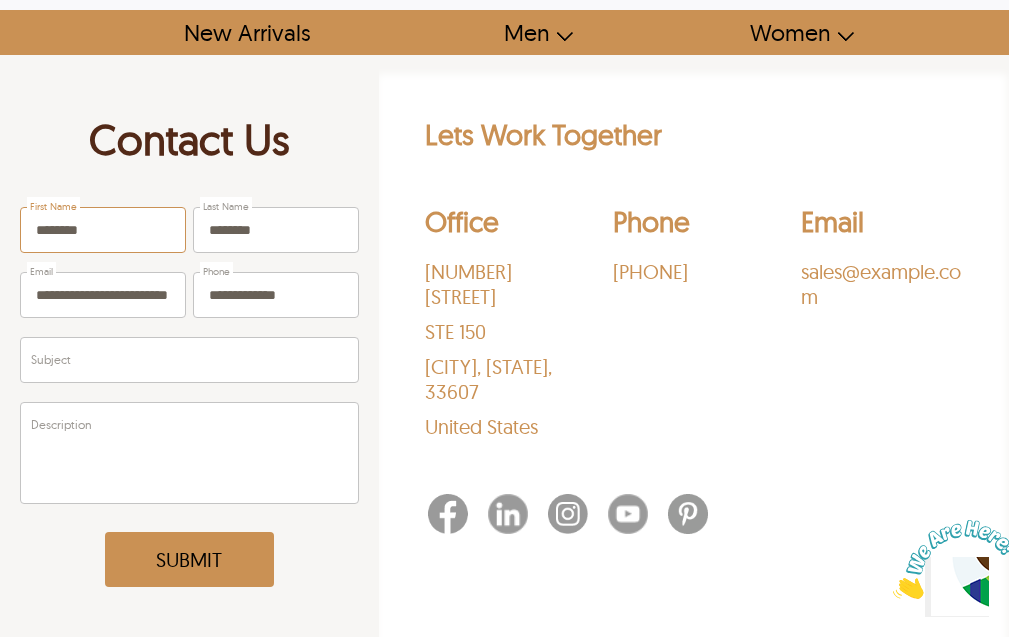 click on "********" at bounding box center (103, 230) 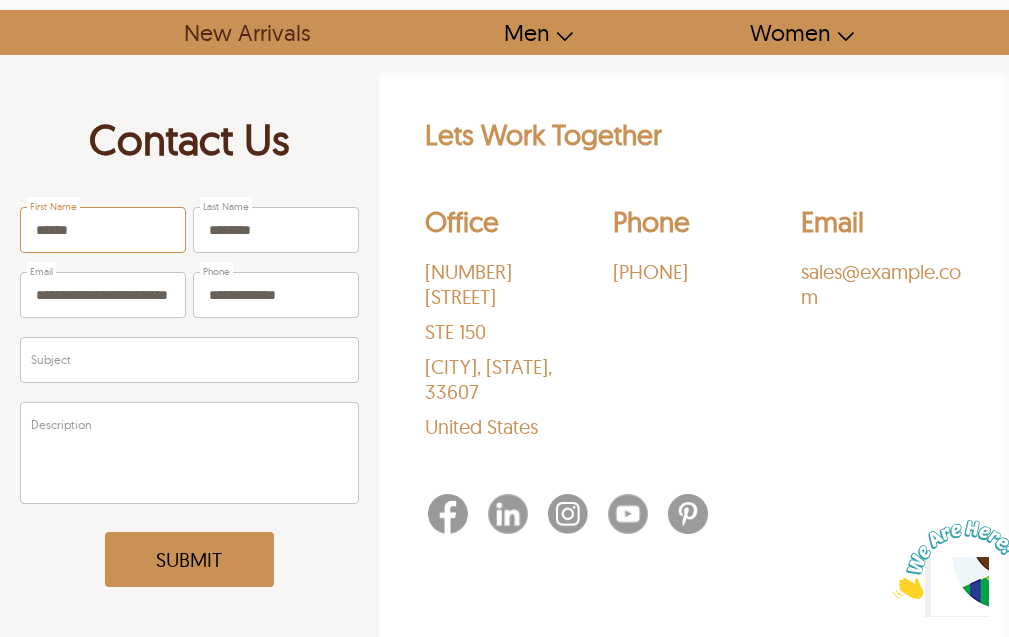 type on "******" 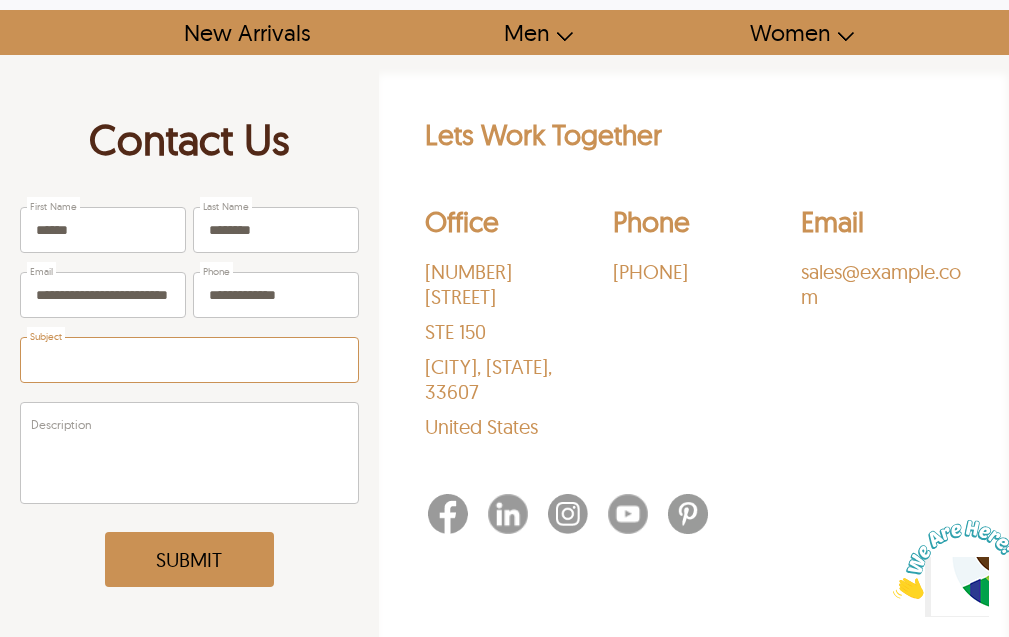 paste on "**********" 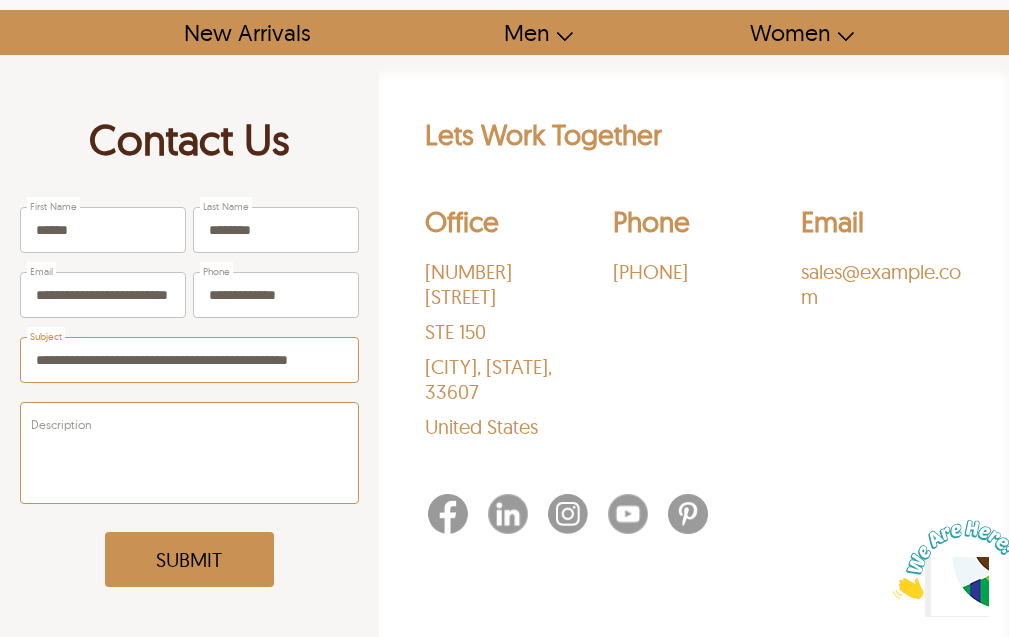 scroll, scrollTop: 0, scrollLeft: 6, axis: horizontal 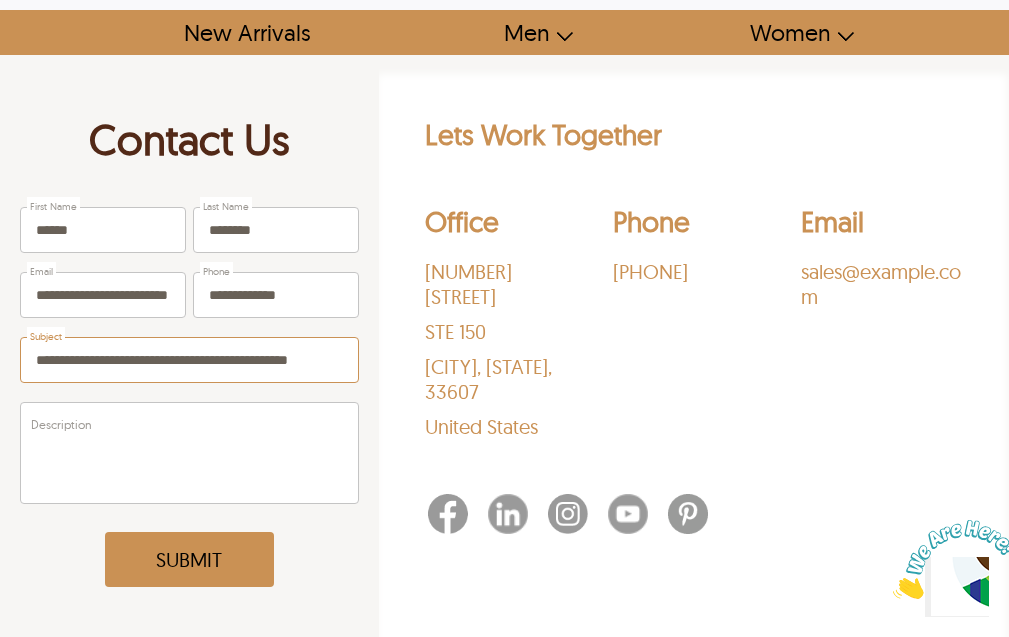 click on "**********" at bounding box center (189, 360) 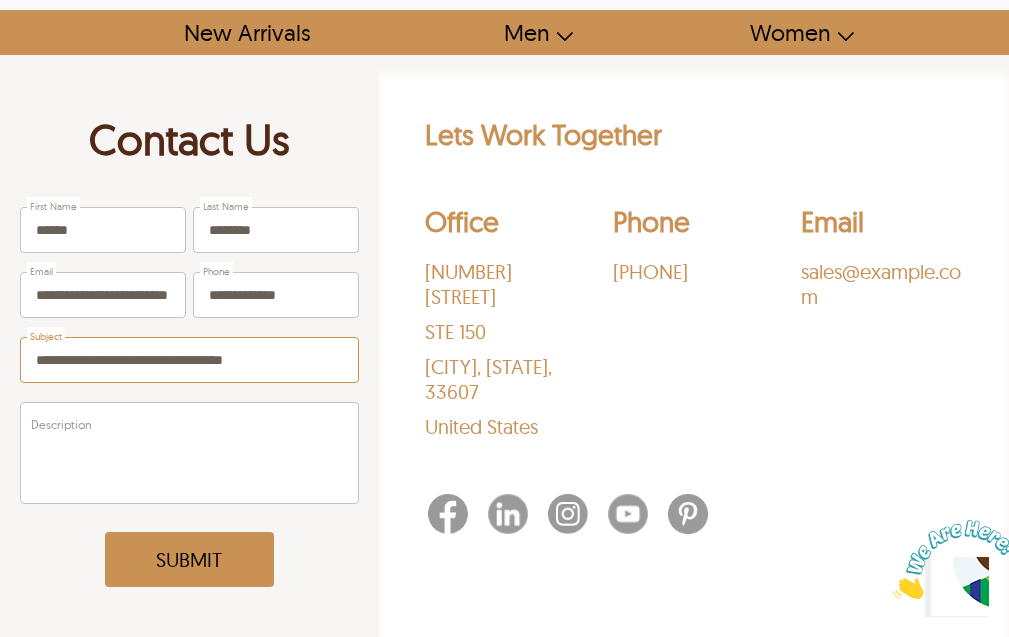 click on "**********" at bounding box center [189, 360] 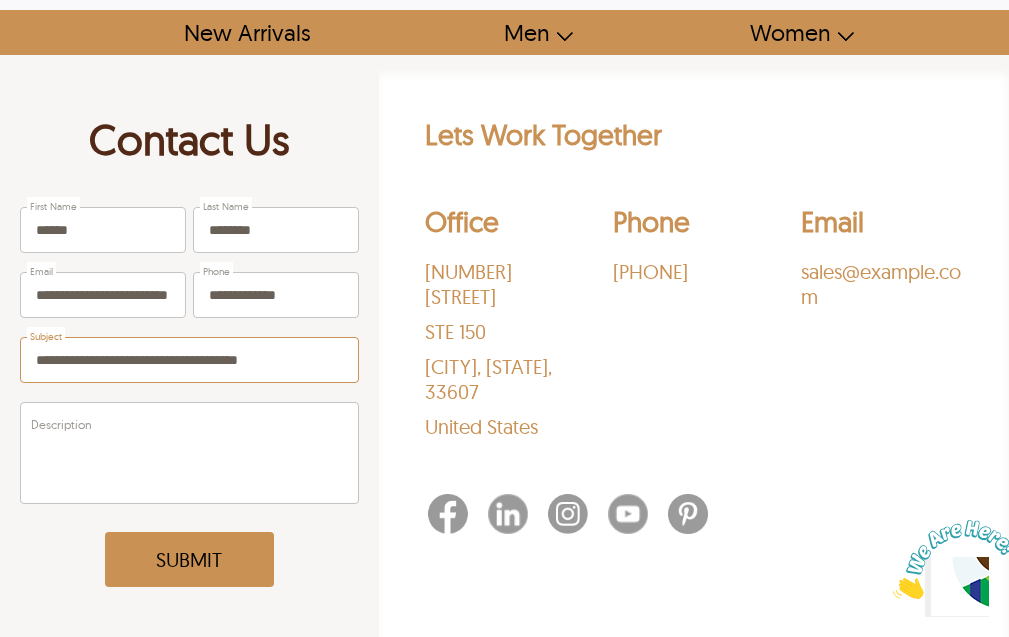 click on "**********" at bounding box center (189, 360) 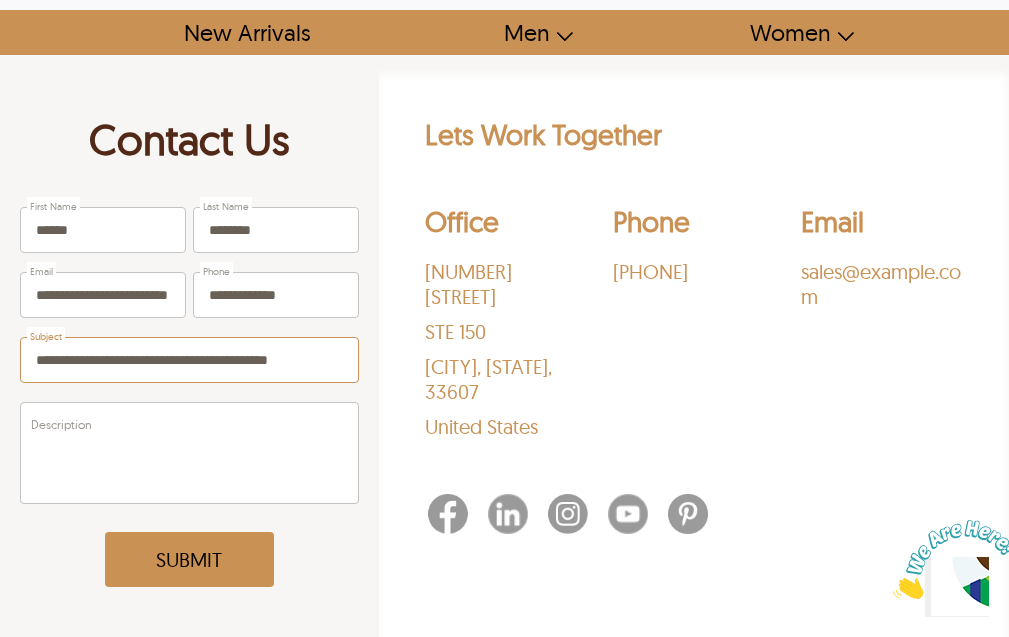 type on "**********" 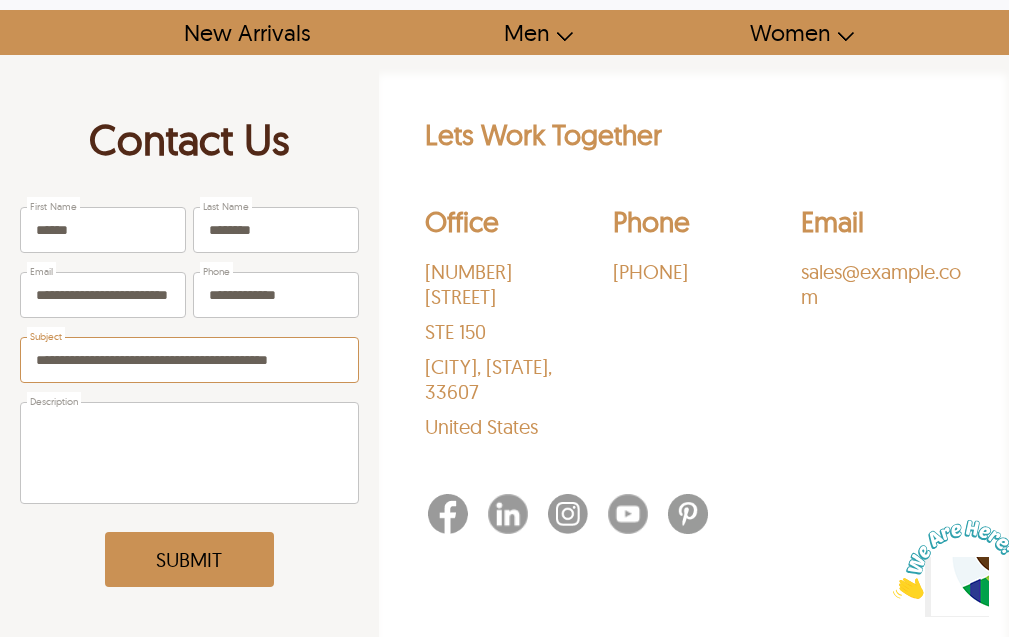 click on "Description" at bounding box center (189, 453) 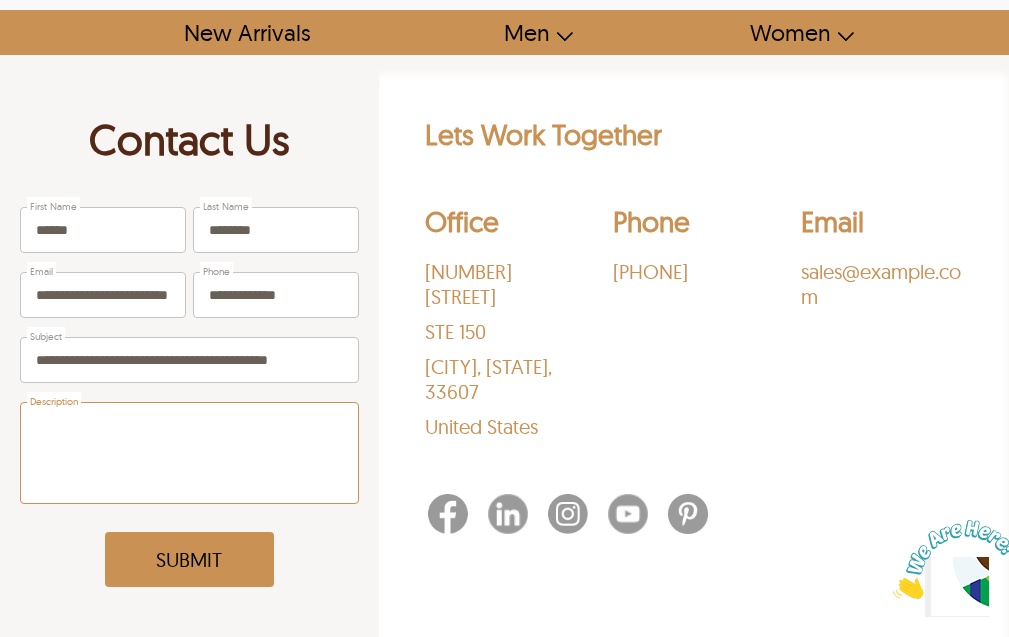 paste on "**********" 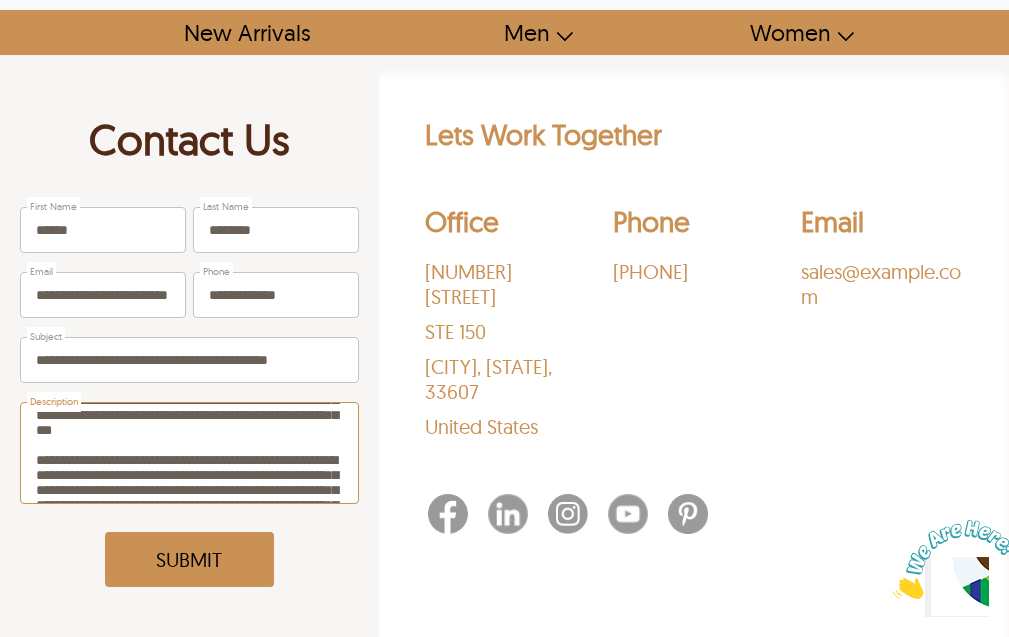 scroll, scrollTop: 0, scrollLeft: 0, axis: both 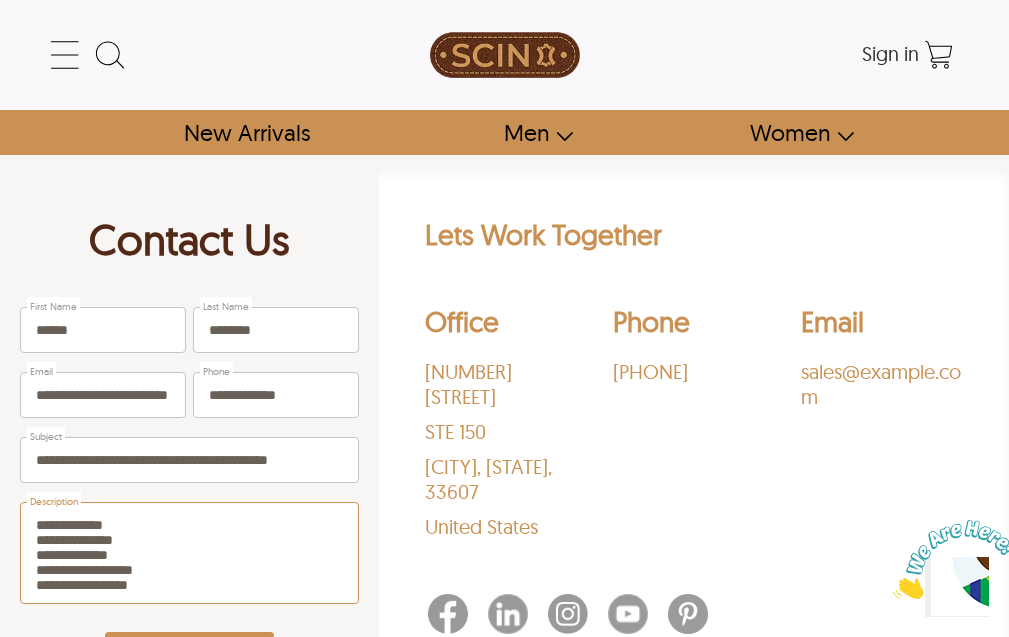 drag, startPoint x: 120, startPoint y: 521, endPoint x: 30, endPoint y: 523, distance: 90.02222 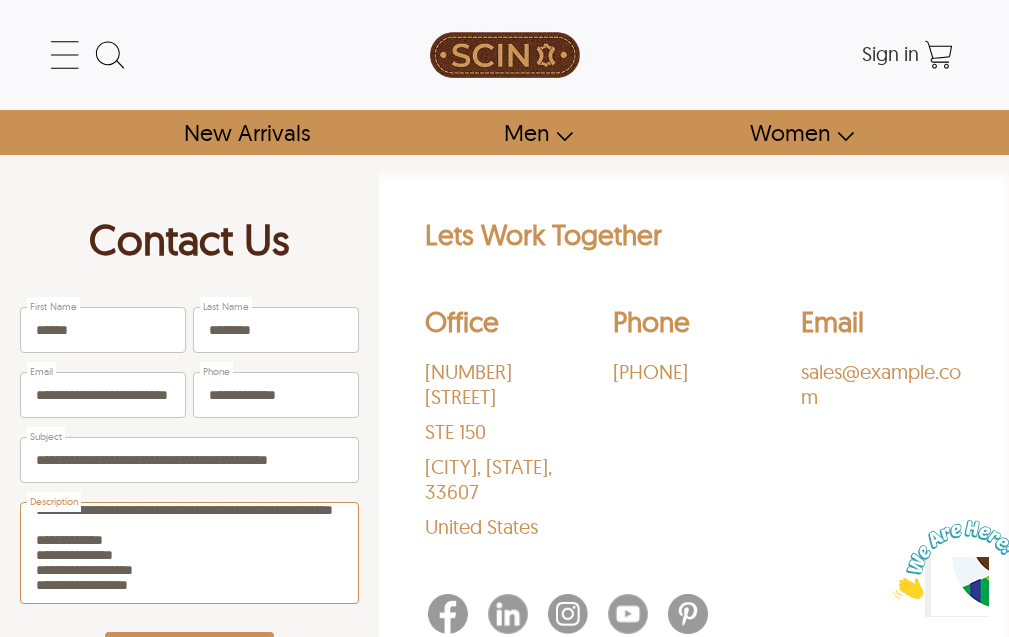 click on "**********" at bounding box center (189, 553) 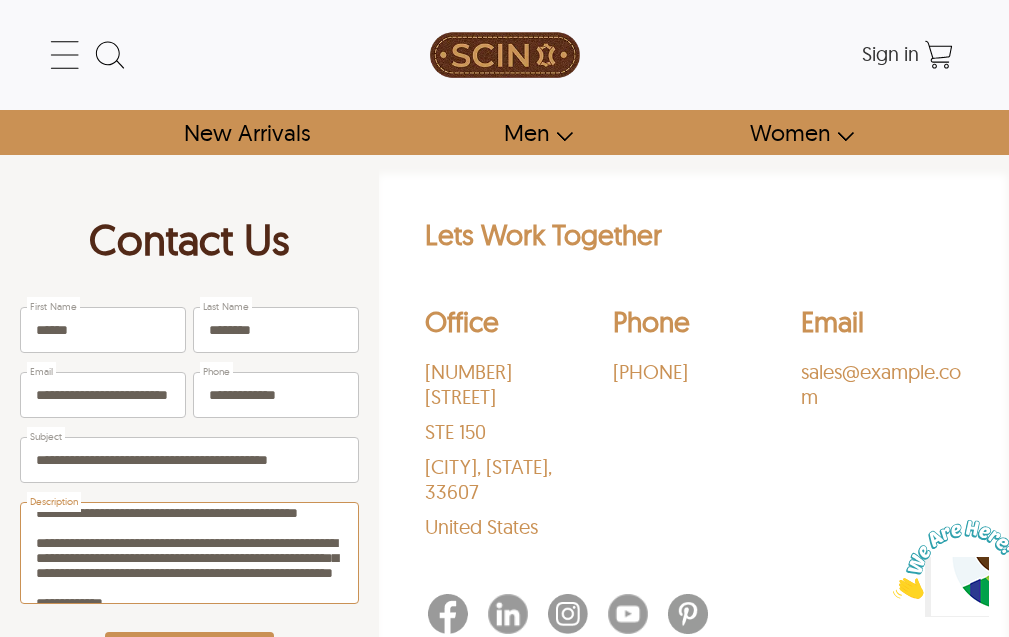 scroll, scrollTop: 239, scrollLeft: 0, axis: vertical 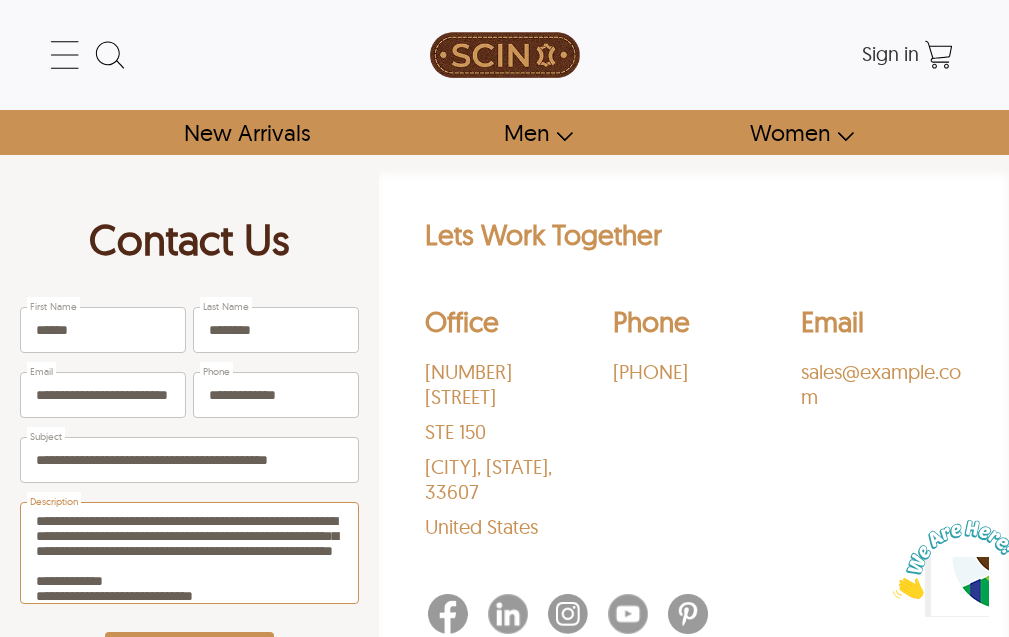 drag, startPoint x: 230, startPoint y: 590, endPoint x: 105, endPoint y: 533, distance: 137.38268 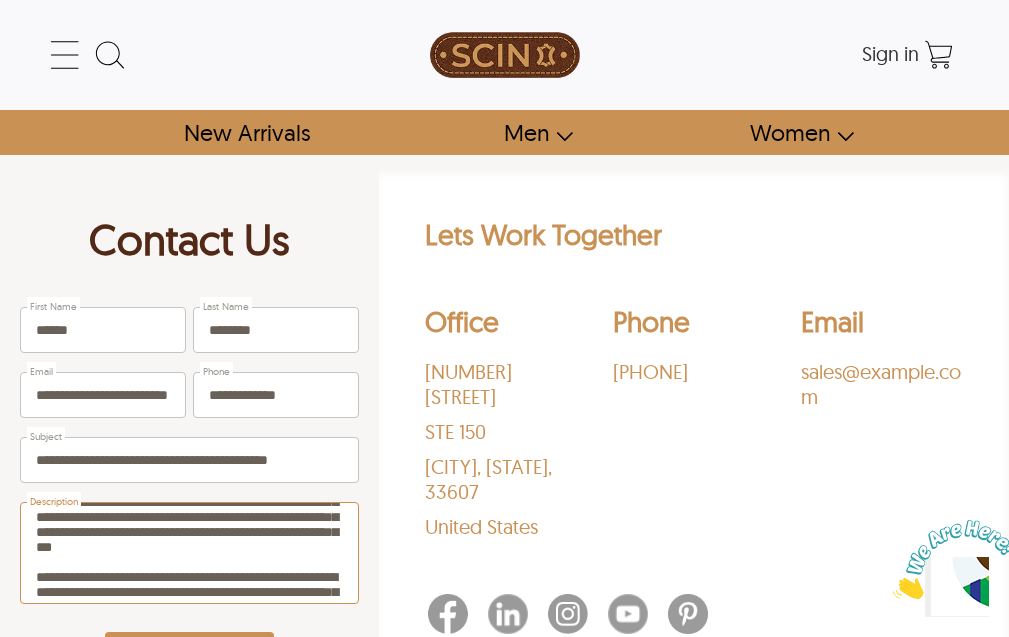 scroll, scrollTop: 100, scrollLeft: 0, axis: vertical 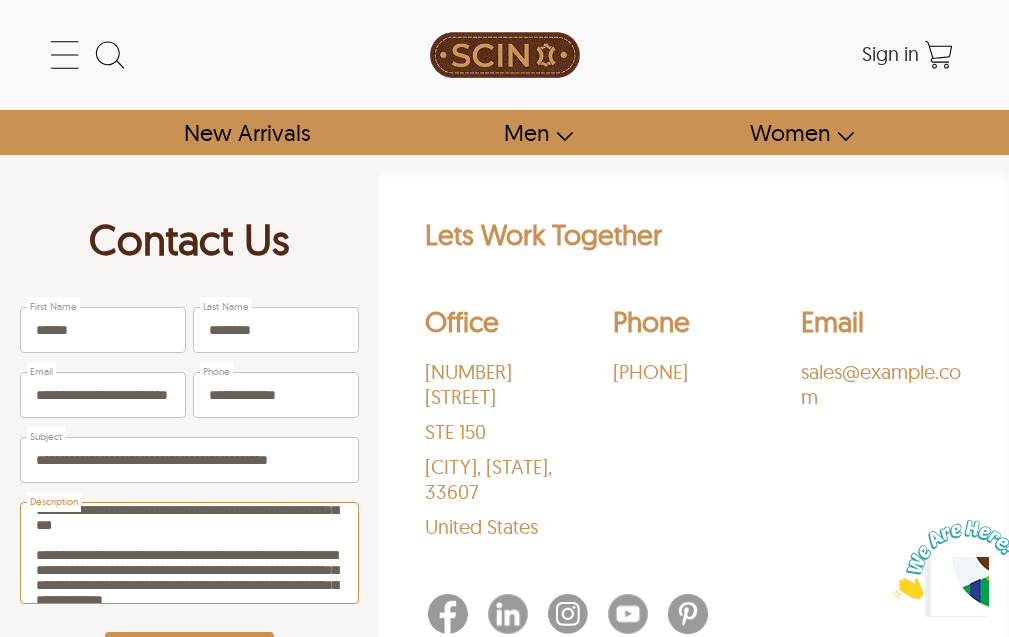 click on "**********" at bounding box center [189, 553] 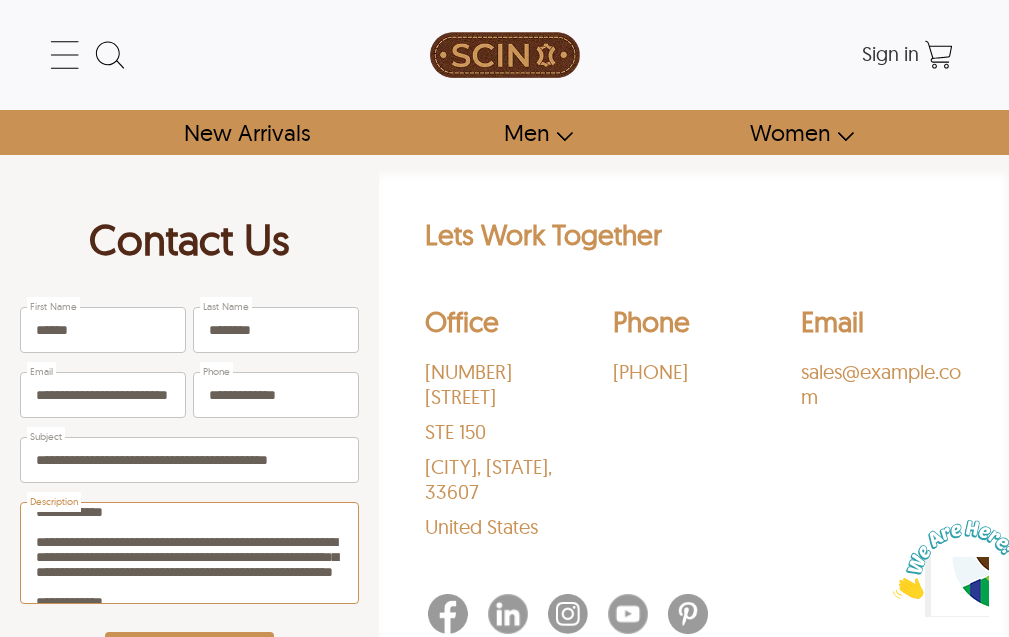 scroll, scrollTop: 200, scrollLeft: 0, axis: vertical 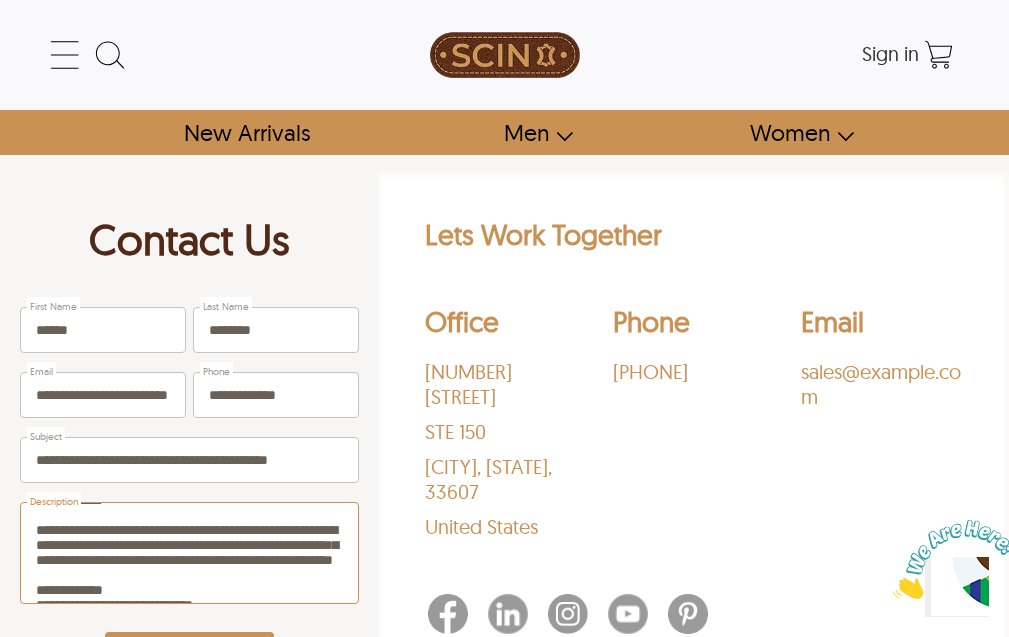 click on "**********" at bounding box center [189, 553] 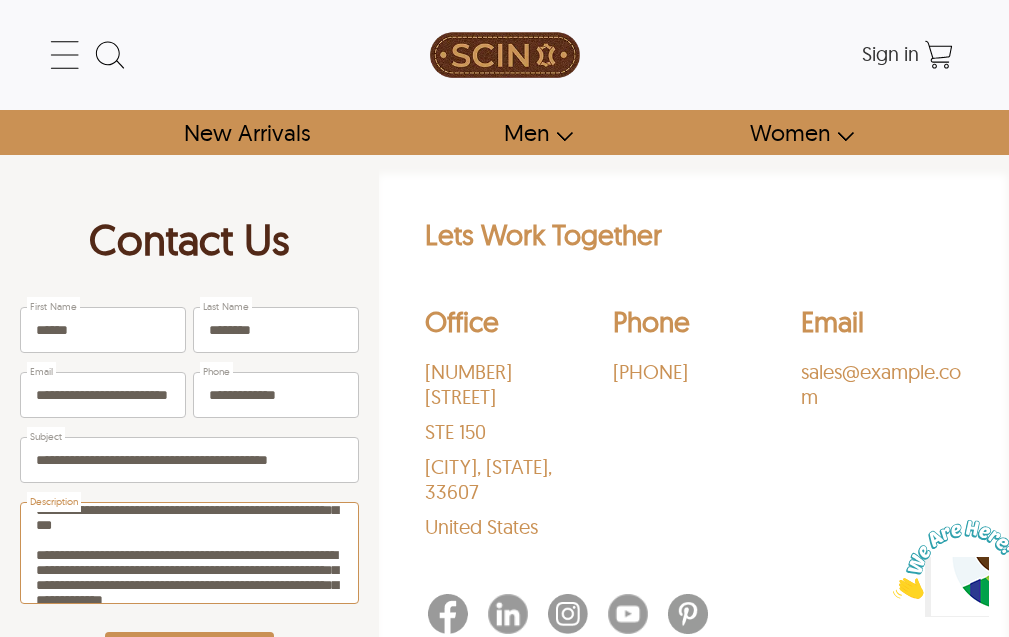 scroll, scrollTop: 0, scrollLeft: 0, axis: both 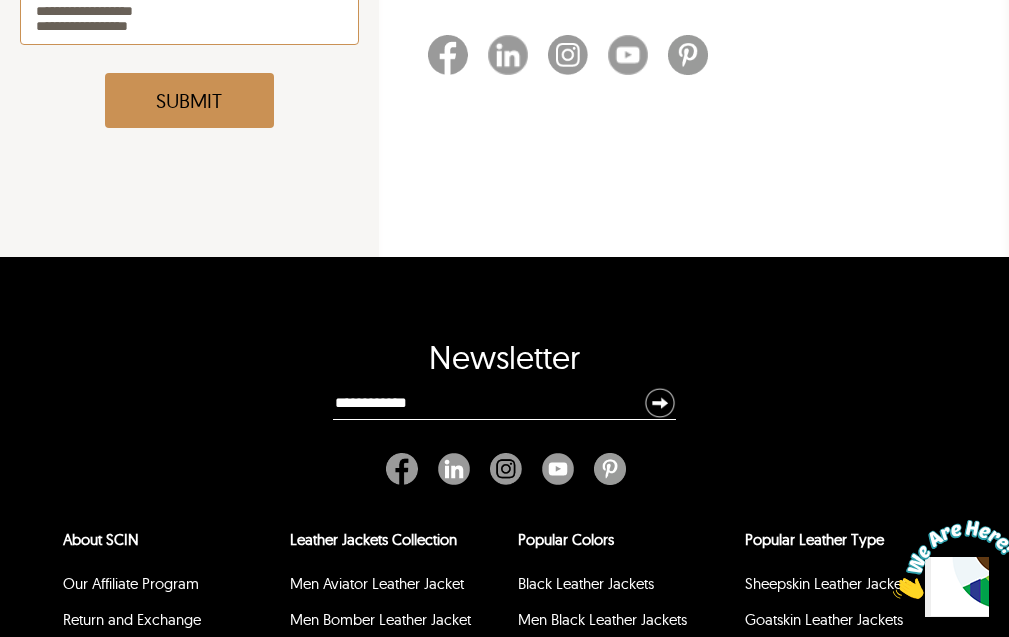 drag, startPoint x: 30, startPoint y: 524, endPoint x: 206, endPoint y: 237, distance: 336.66748 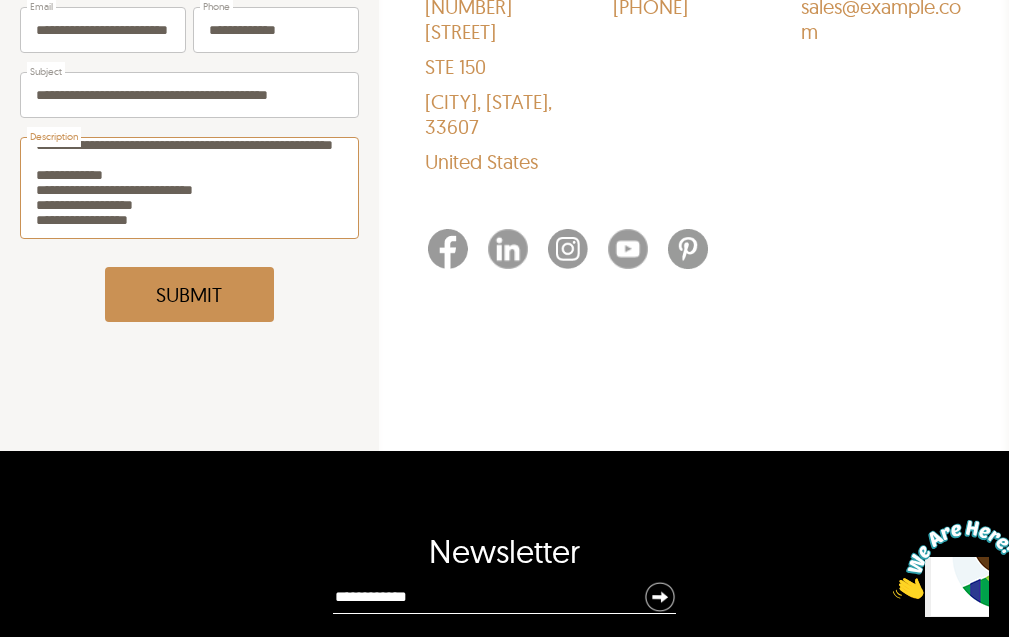 scroll, scrollTop: 359, scrollLeft: 0, axis: vertical 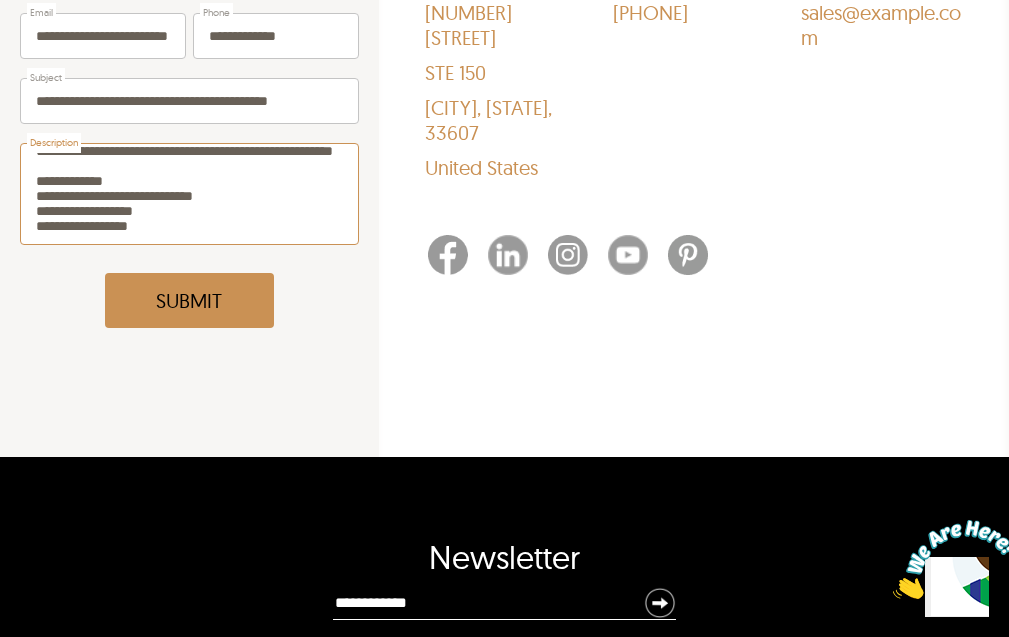 click on "**********" at bounding box center [189, 126] 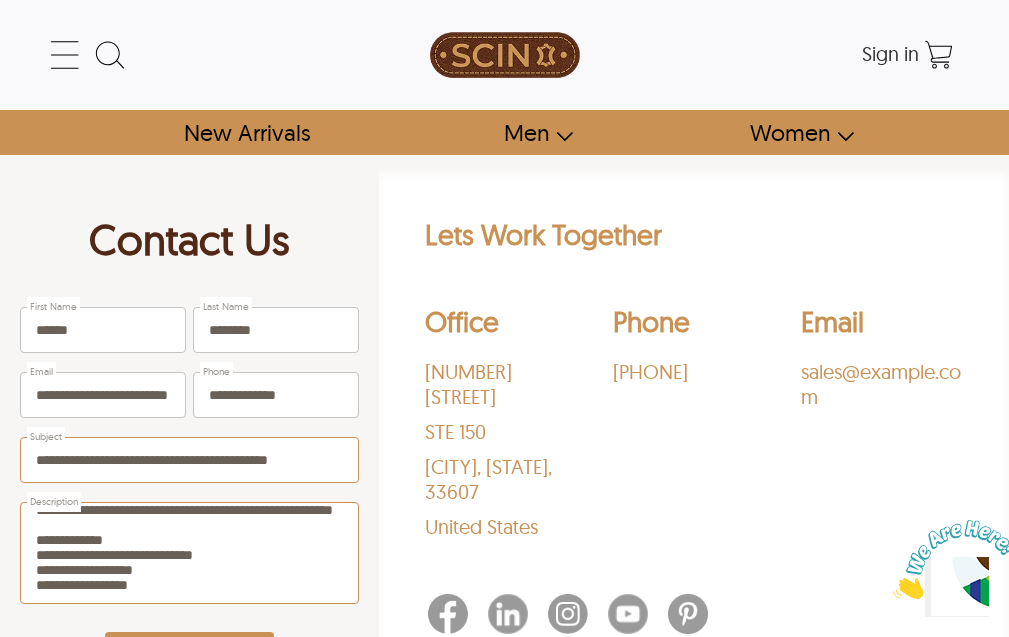 scroll, scrollTop: 100, scrollLeft: 0, axis: vertical 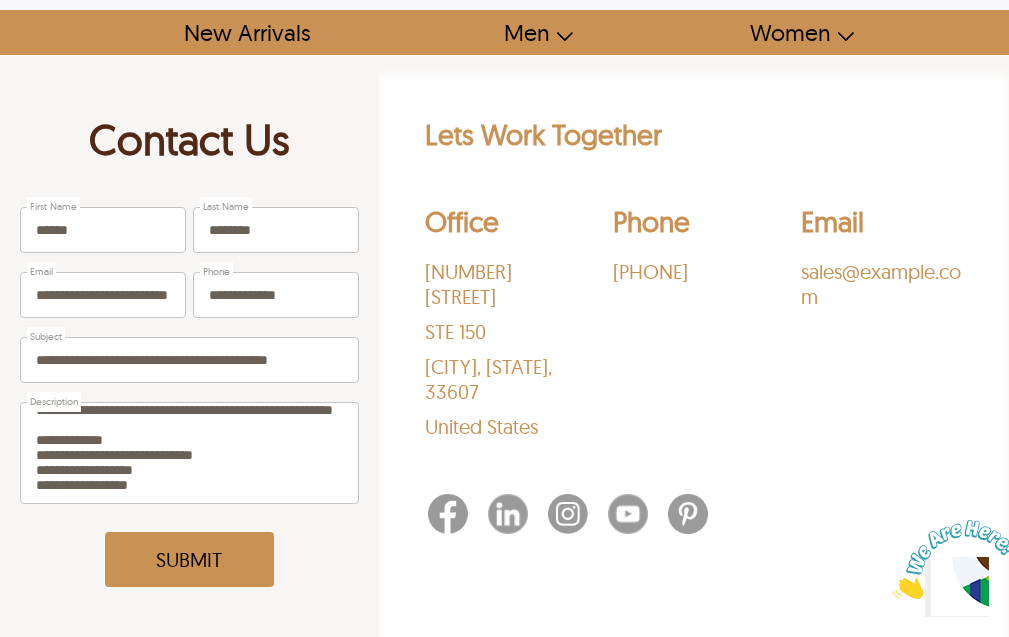 click on "Submit" at bounding box center [189, 559] 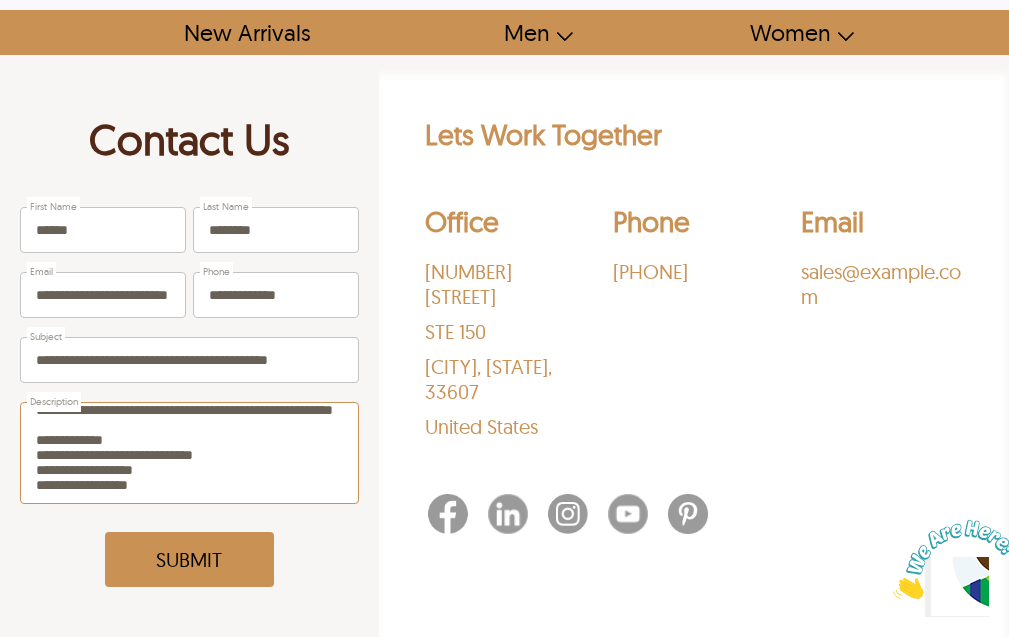 scroll, scrollTop: 288, scrollLeft: 0, axis: vertical 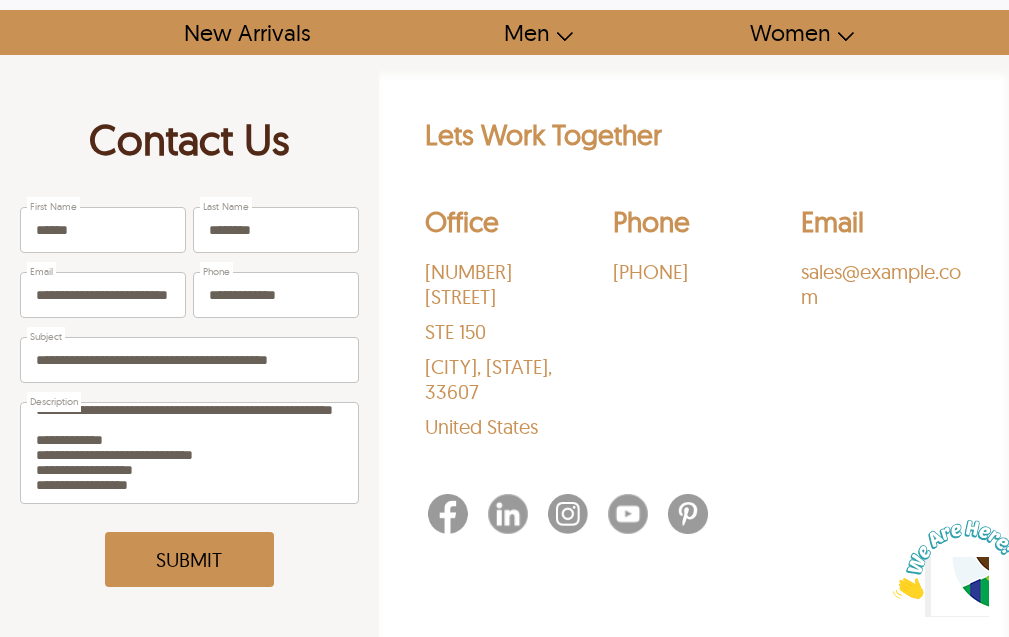 click on "Submit" at bounding box center [189, 559] 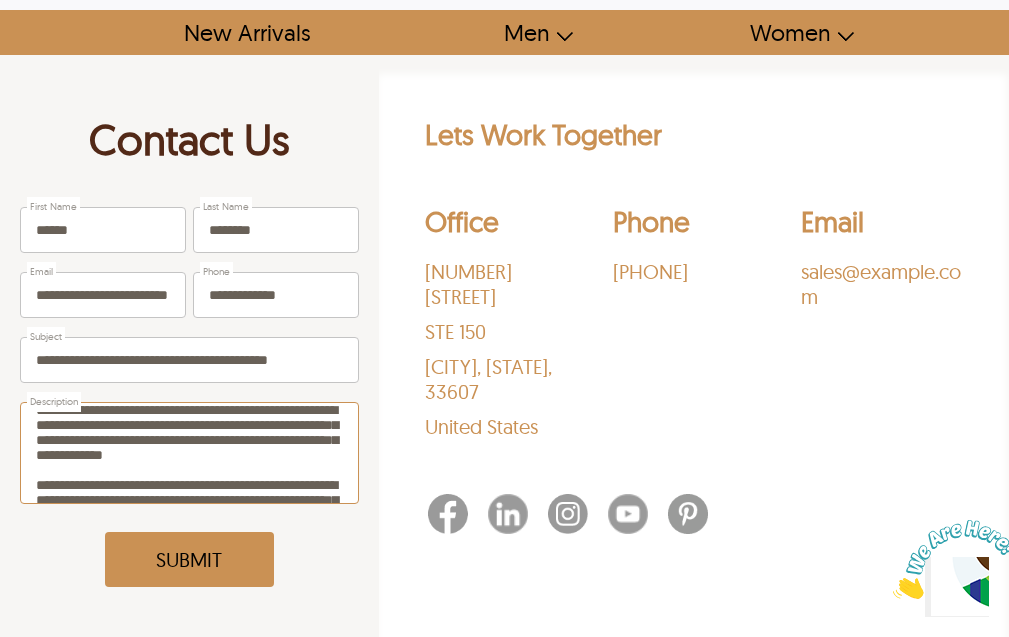 scroll, scrollTop: 88, scrollLeft: 0, axis: vertical 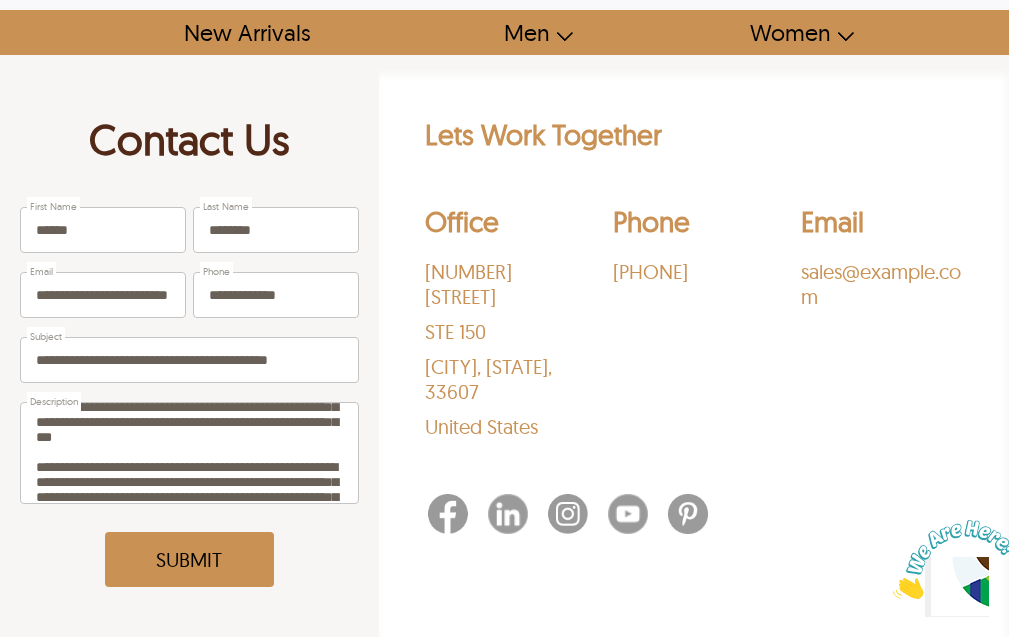 click on "Submit" at bounding box center [189, 559] 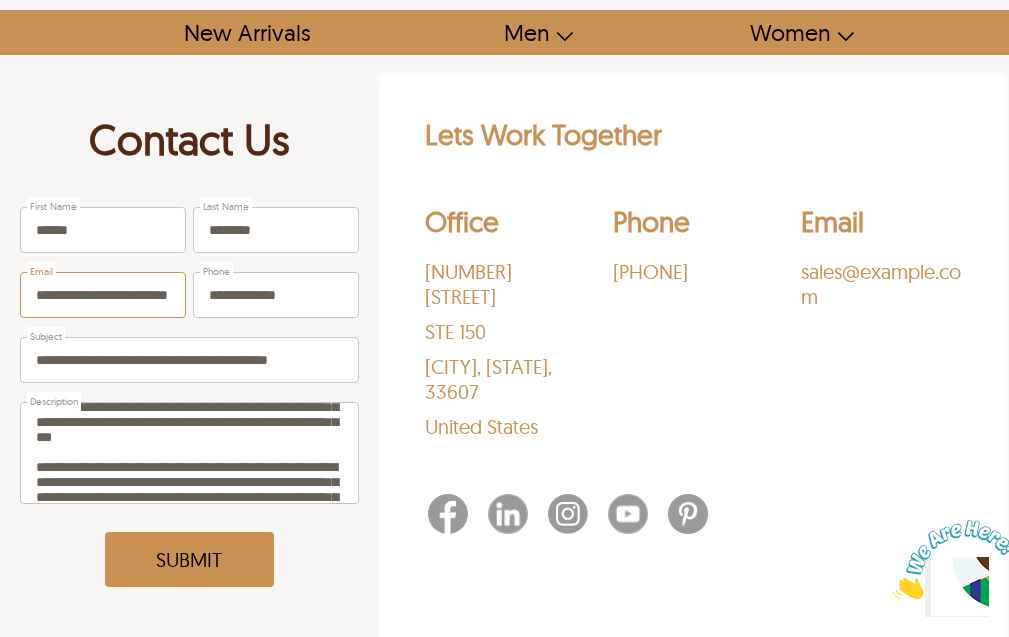 click on "**********" at bounding box center [103, 295] 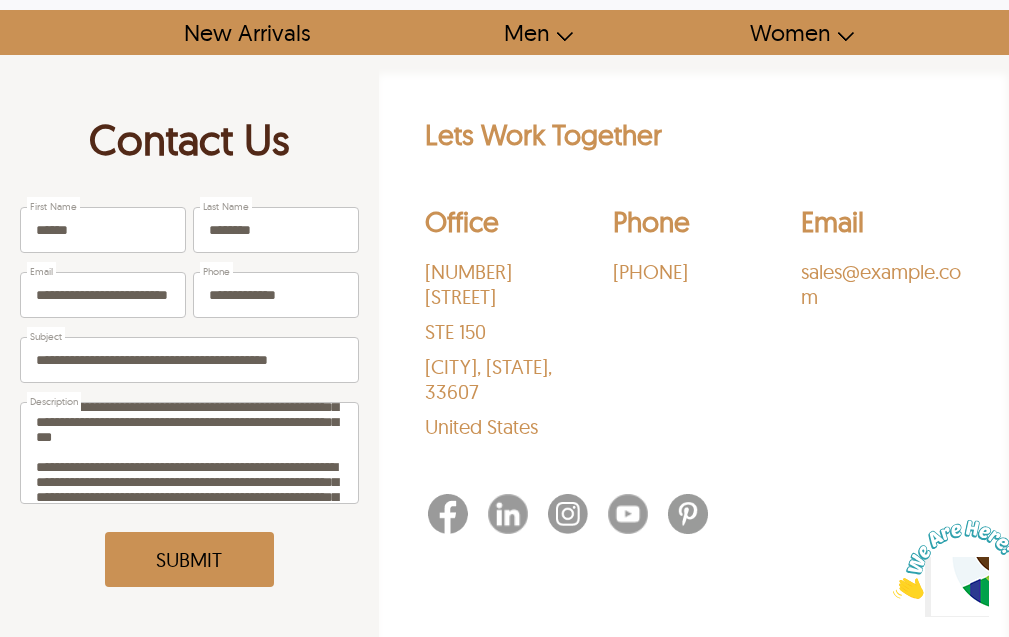 click on "Submit" at bounding box center [189, 559] 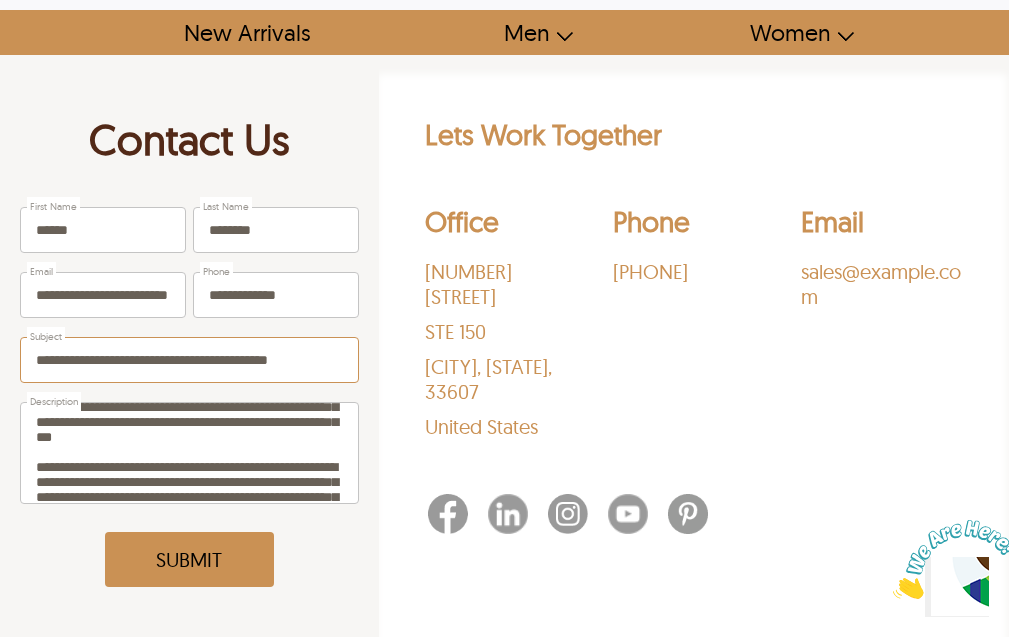 click on "**********" at bounding box center (189, 360) 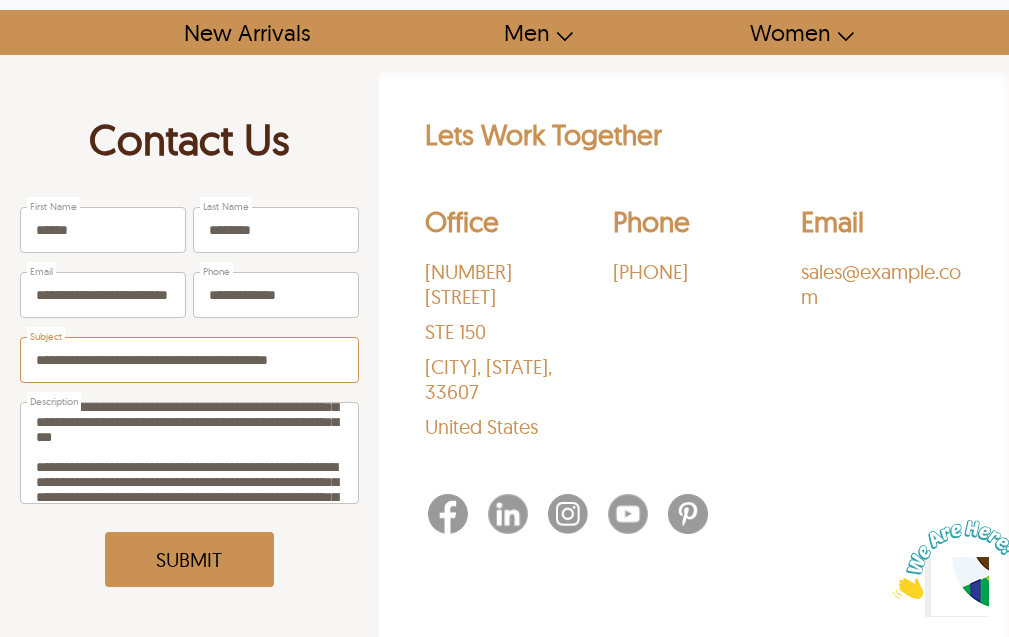 click on "**********" at bounding box center (189, 360) 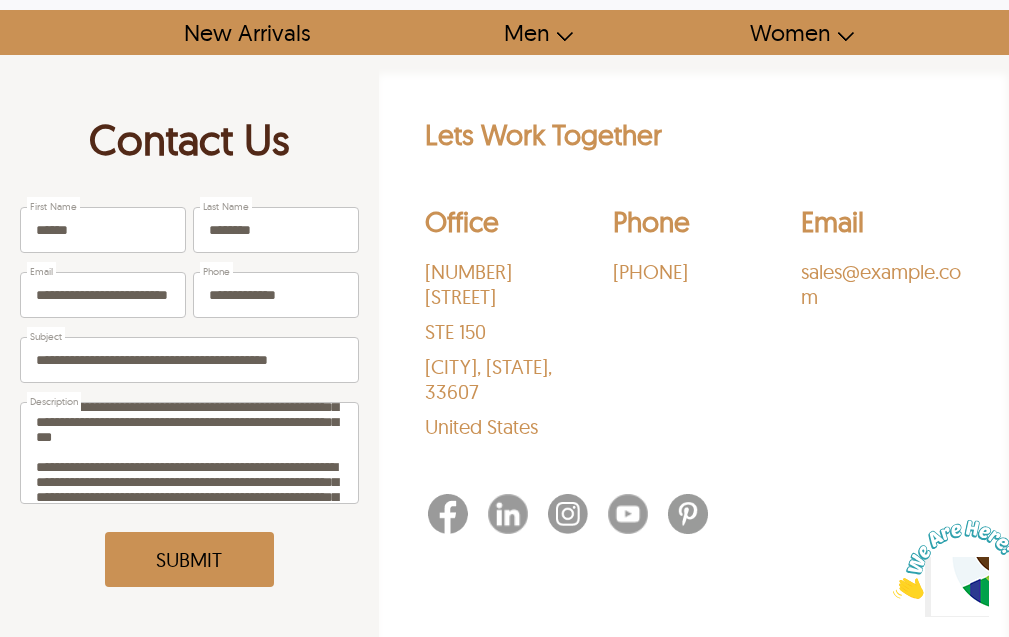 click on "Submit" at bounding box center (189, 559) 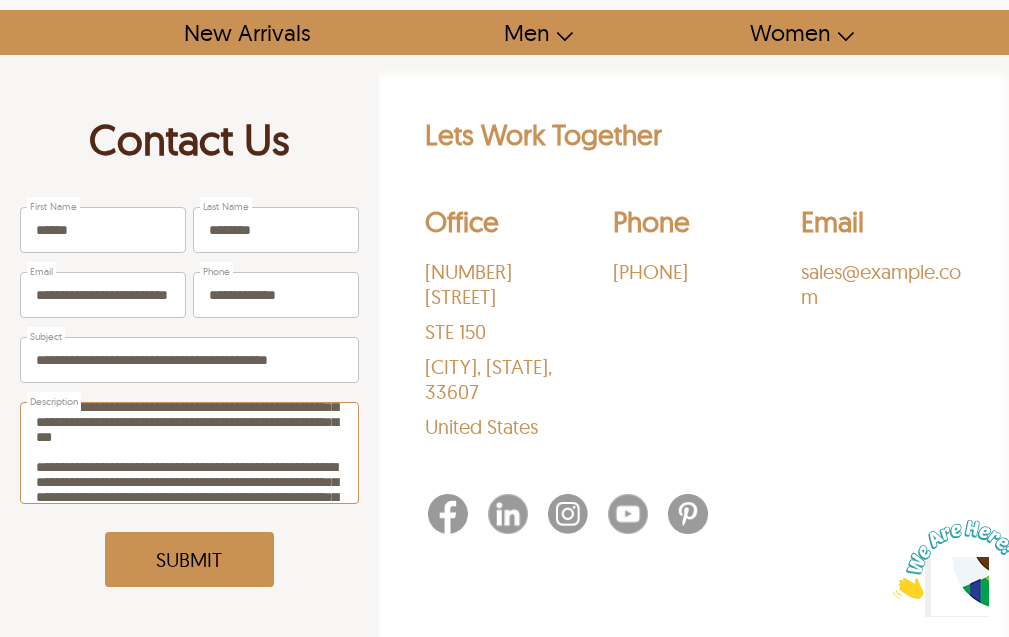 click on "**********" at bounding box center [189, 453] 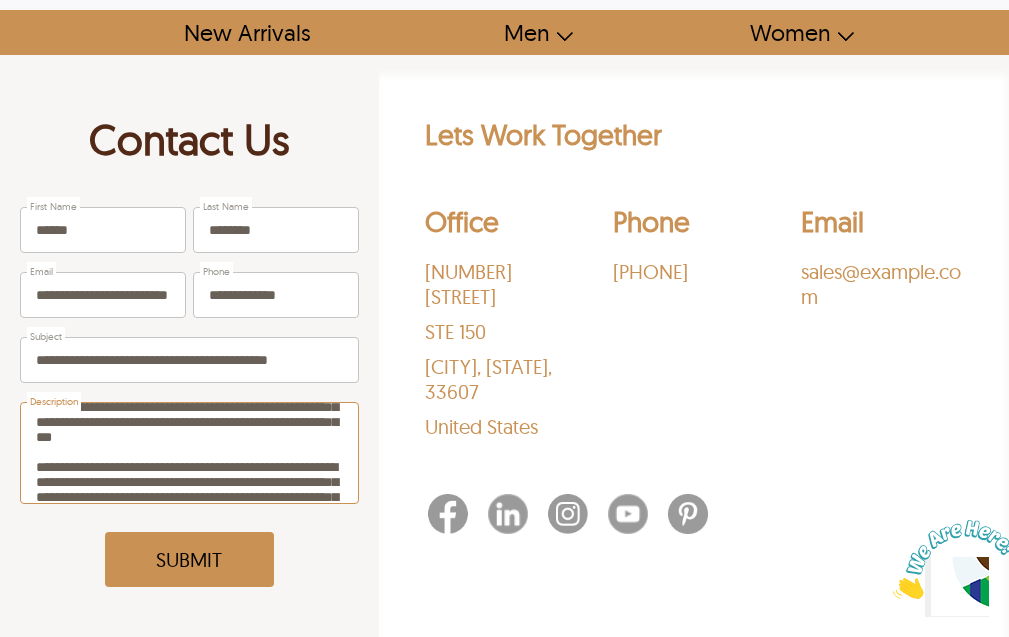 click on "**********" at bounding box center [189, 357] 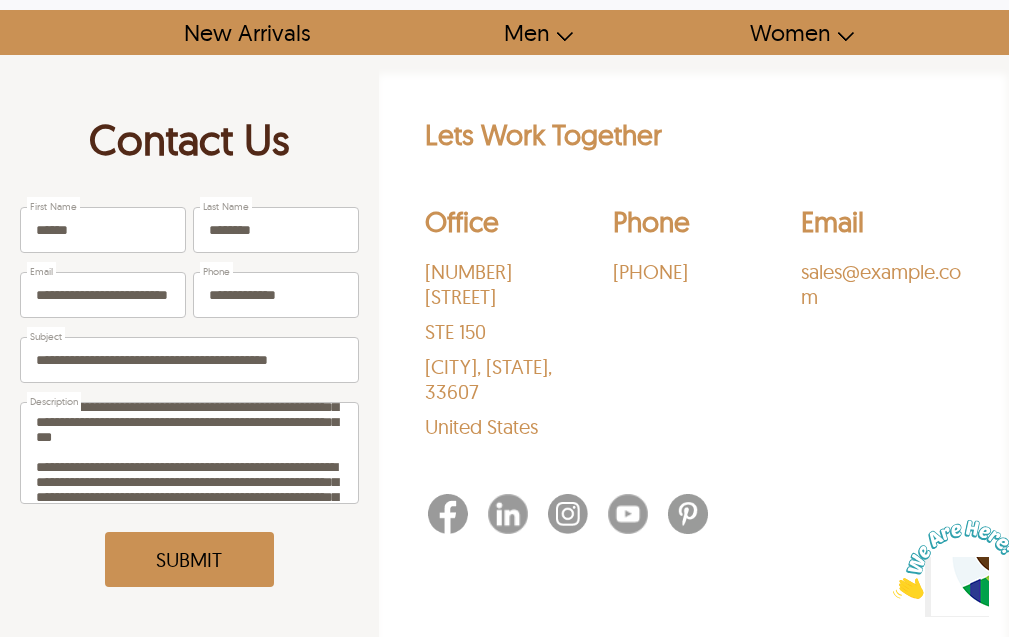 scroll, scrollTop: 0, scrollLeft: 0, axis: both 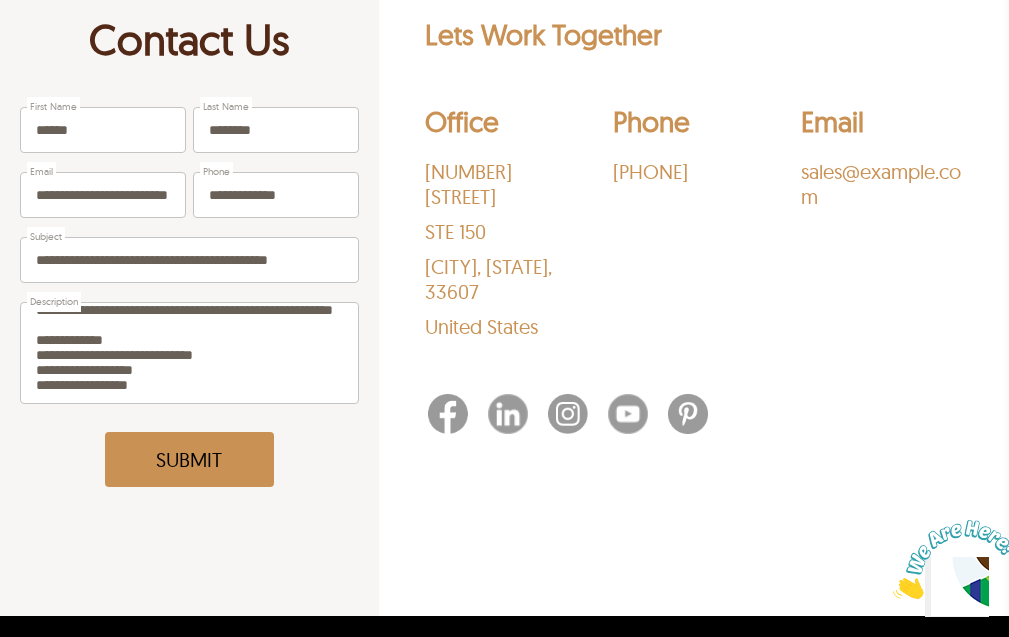 click on "Submit" at bounding box center (189, 459) 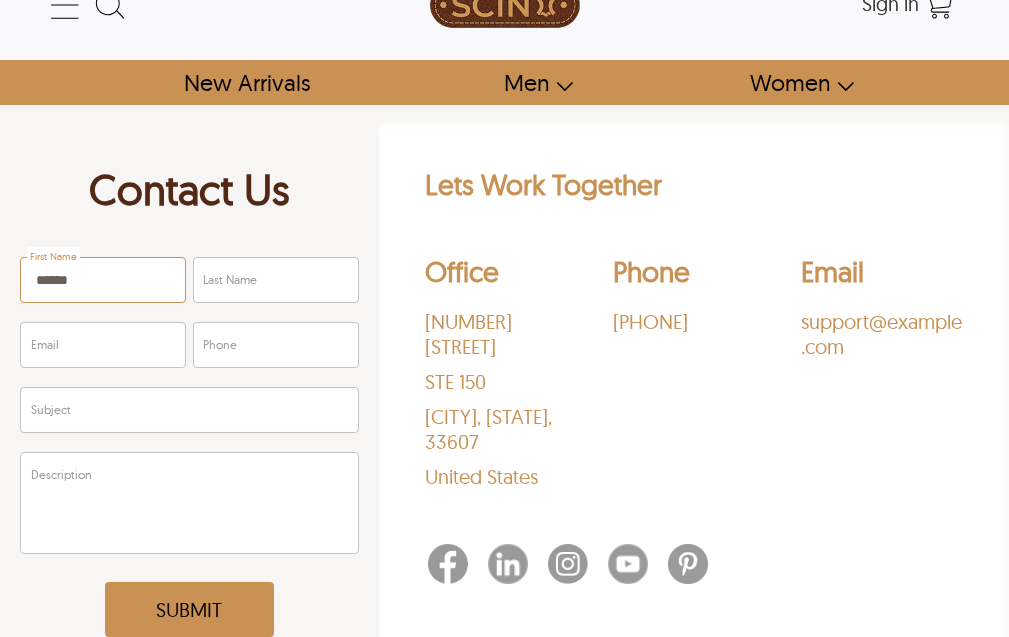 scroll, scrollTop: 50, scrollLeft: 0, axis: vertical 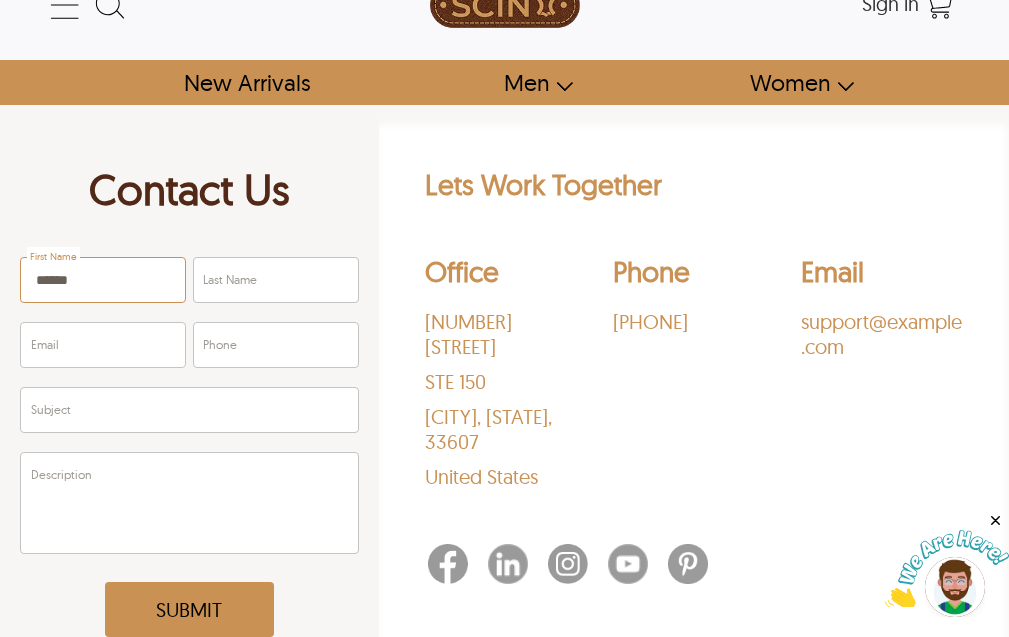 type on "******" 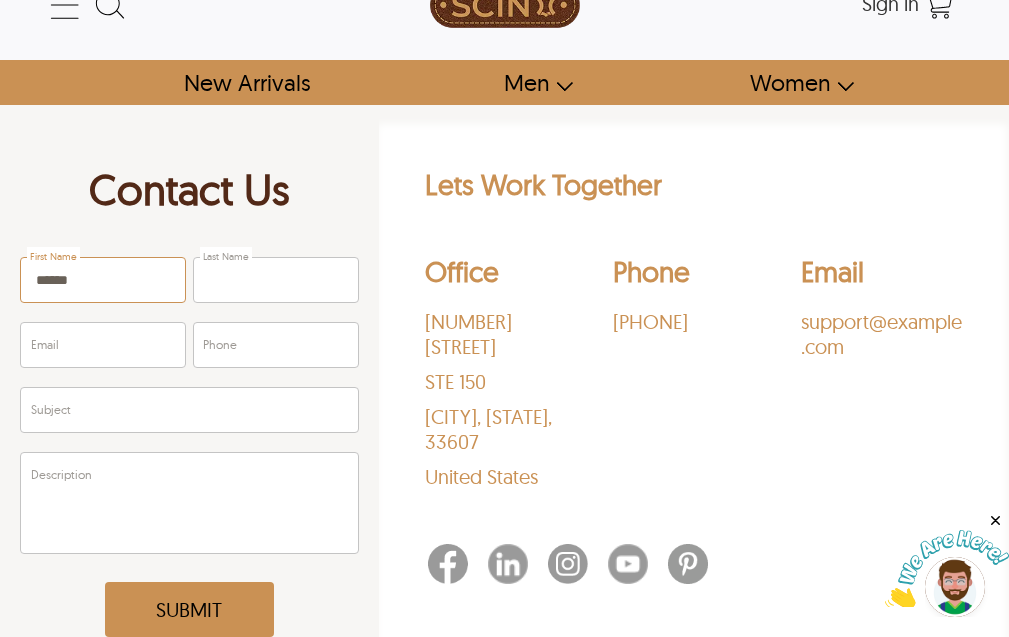 click on "Last Name" at bounding box center (276, 280) 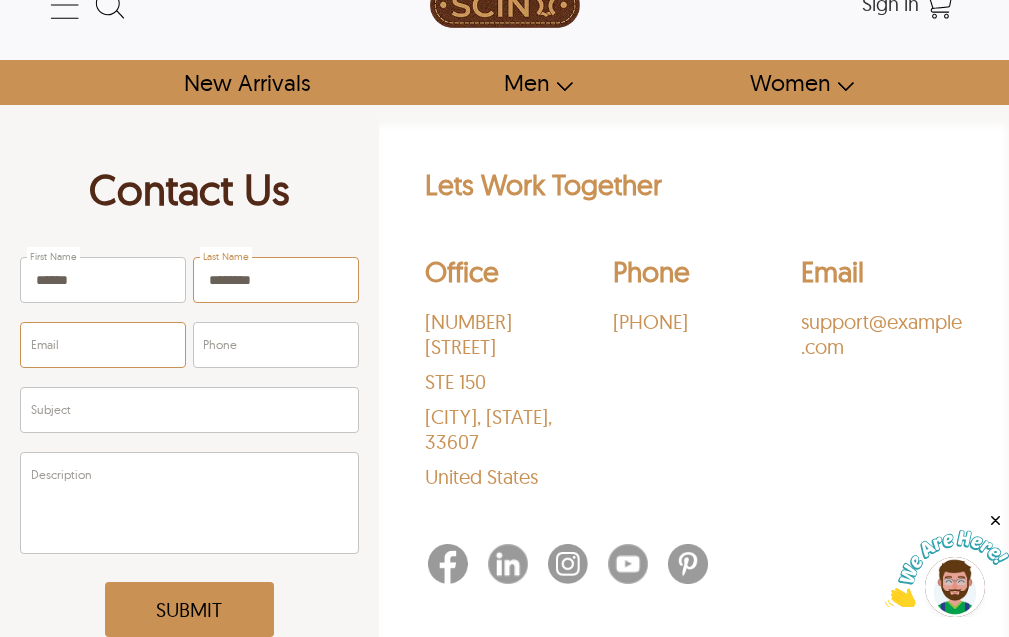 type on "********" 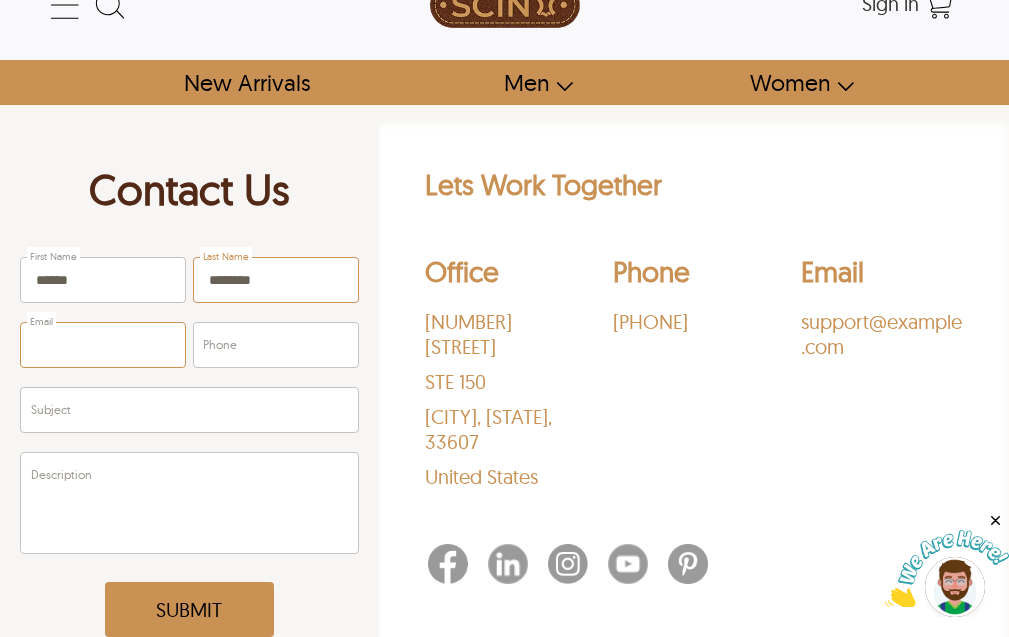 click on "Email" at bounding box center (103, 345) 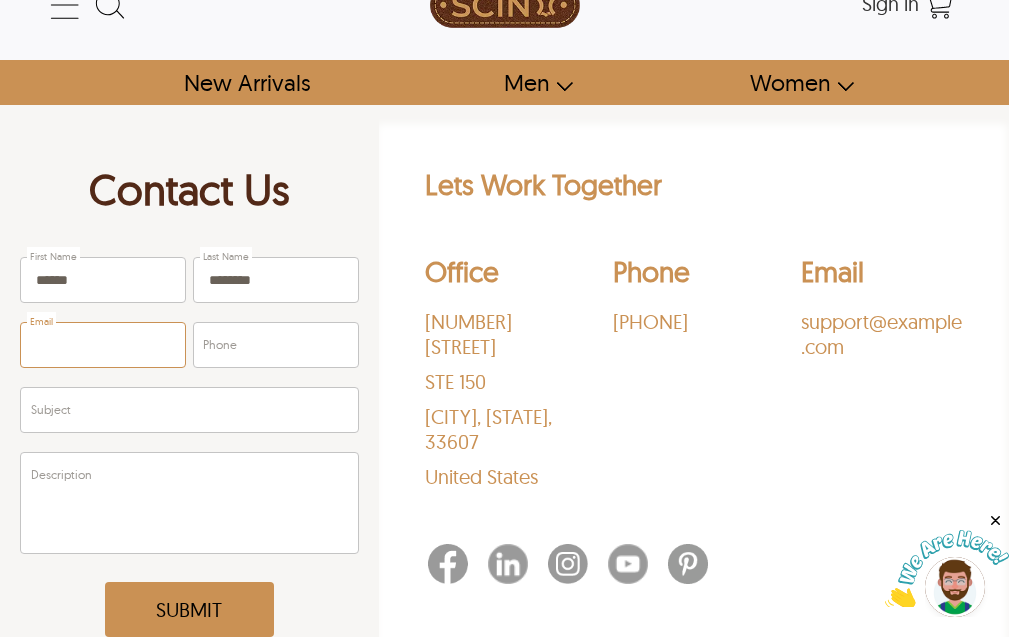 type on "**********" 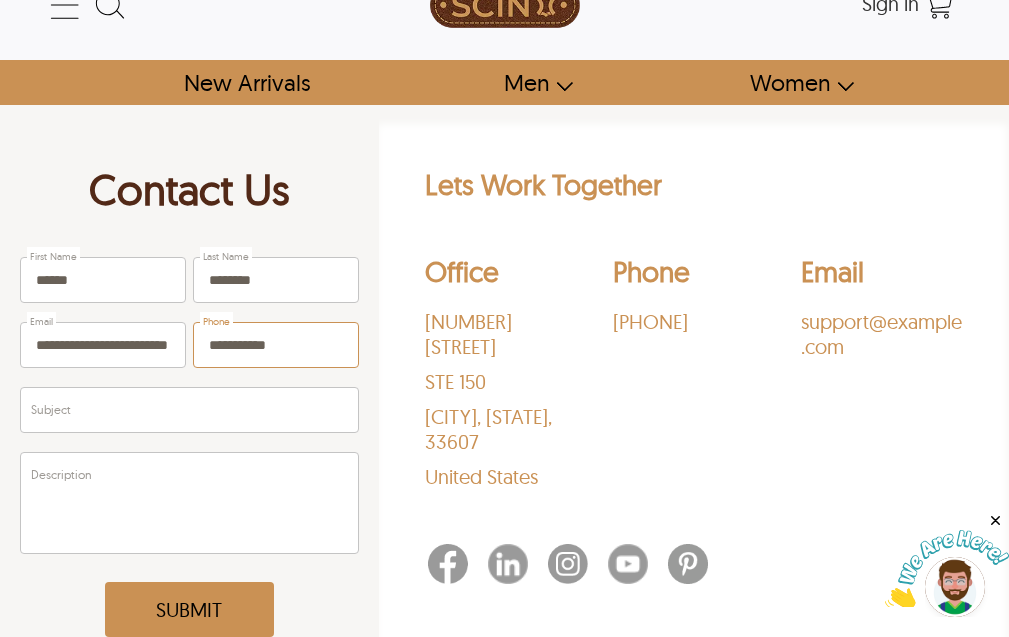 click on "**********" at bounding box center (276, 345) 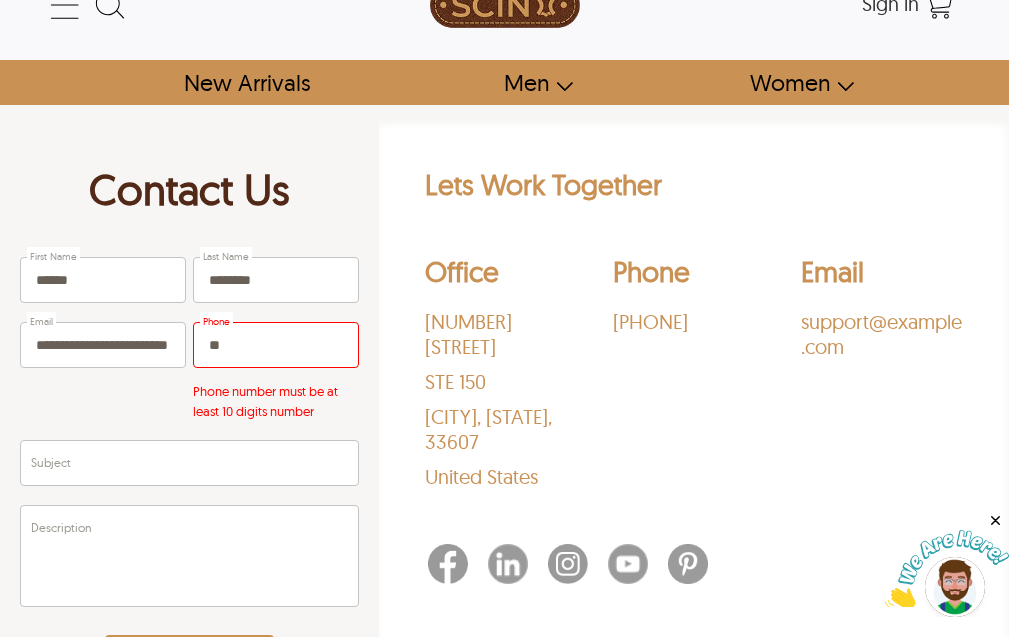 type on "*" 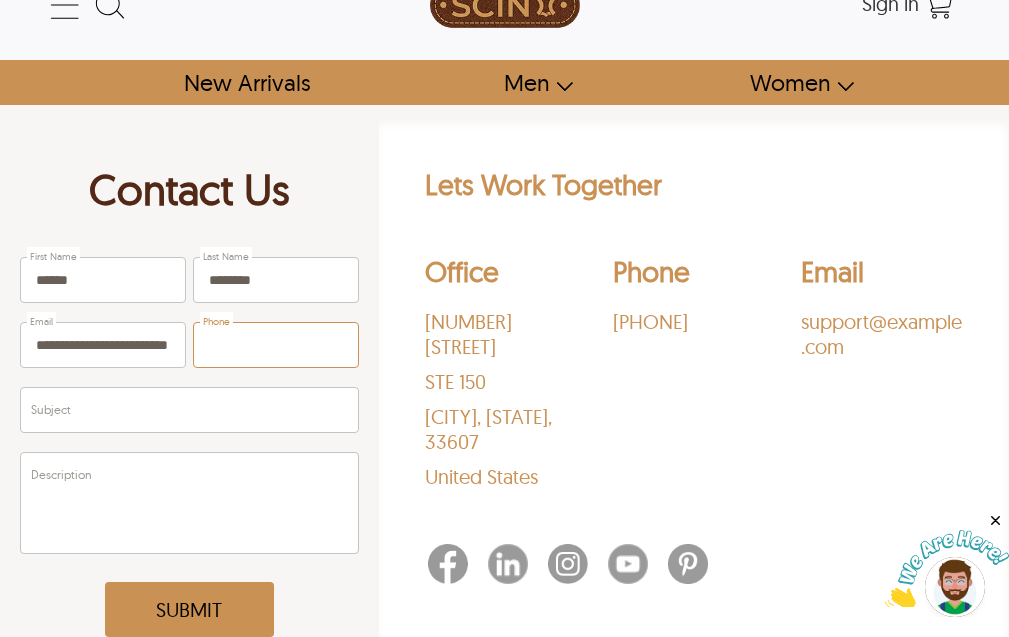 click on "Phone" at bounding box center [276, 345] 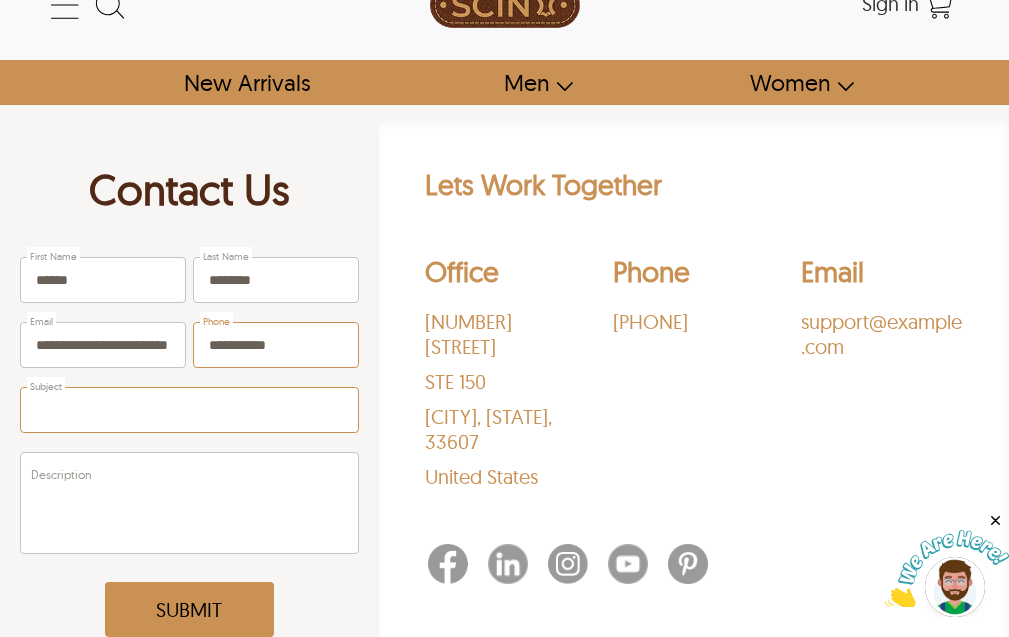 click on "Subject" at bounding box center (189, 410) 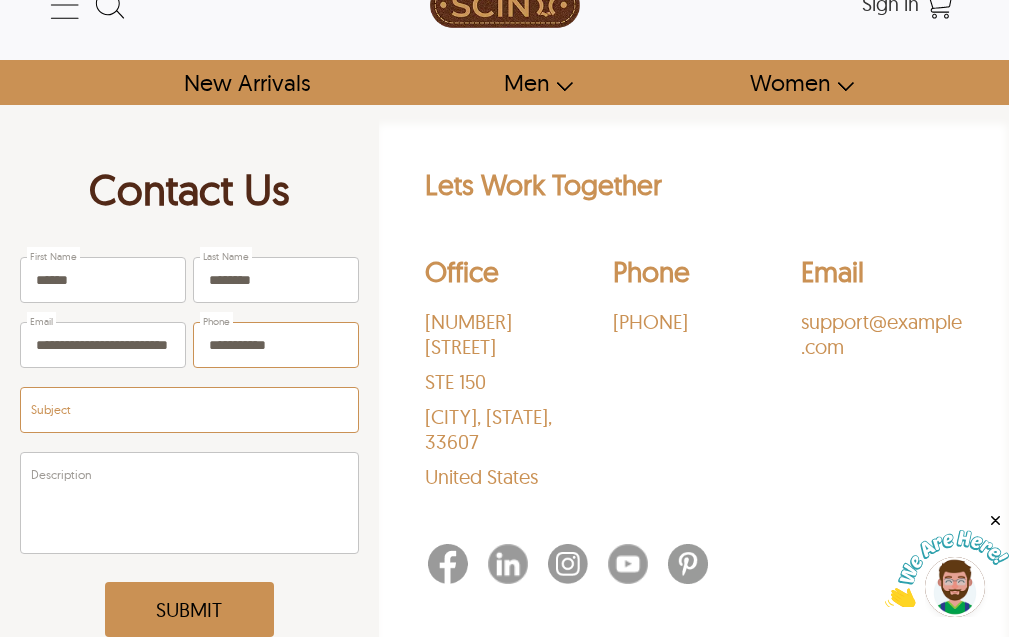 click on "**********" at bounding box center (276, 345) 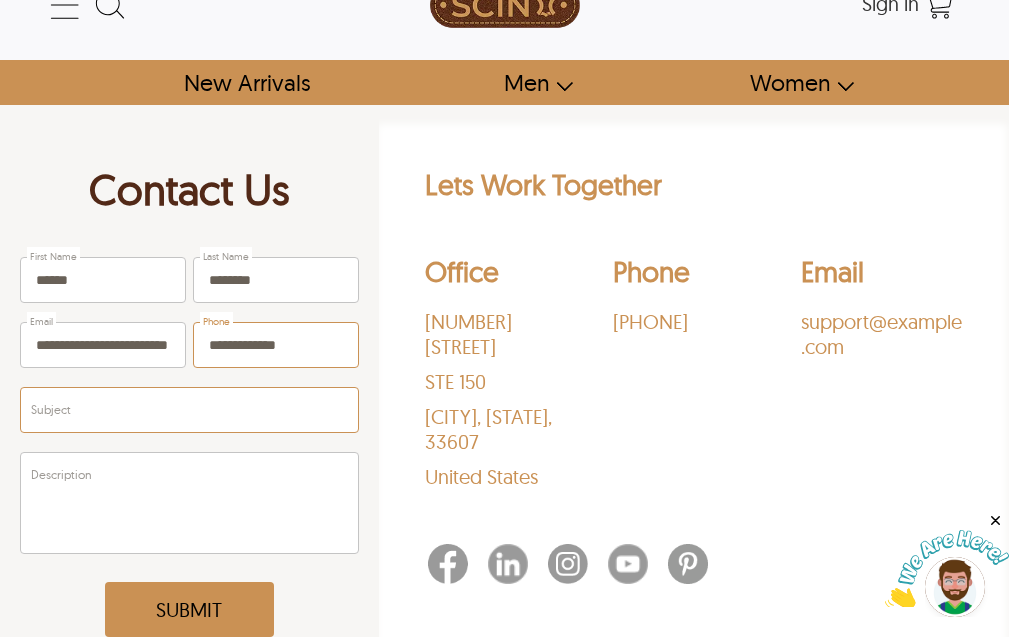 type on "**********" 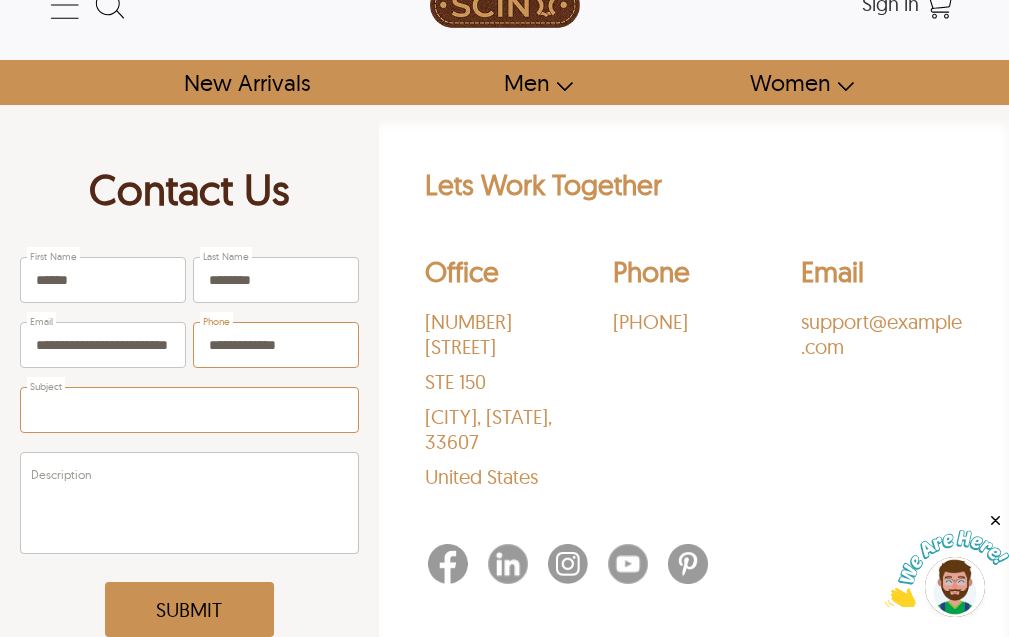 drag, startPoint x: 139, startPoint y: 416, endPoint x: 234, endPoint y: 564, distance: 175.86642 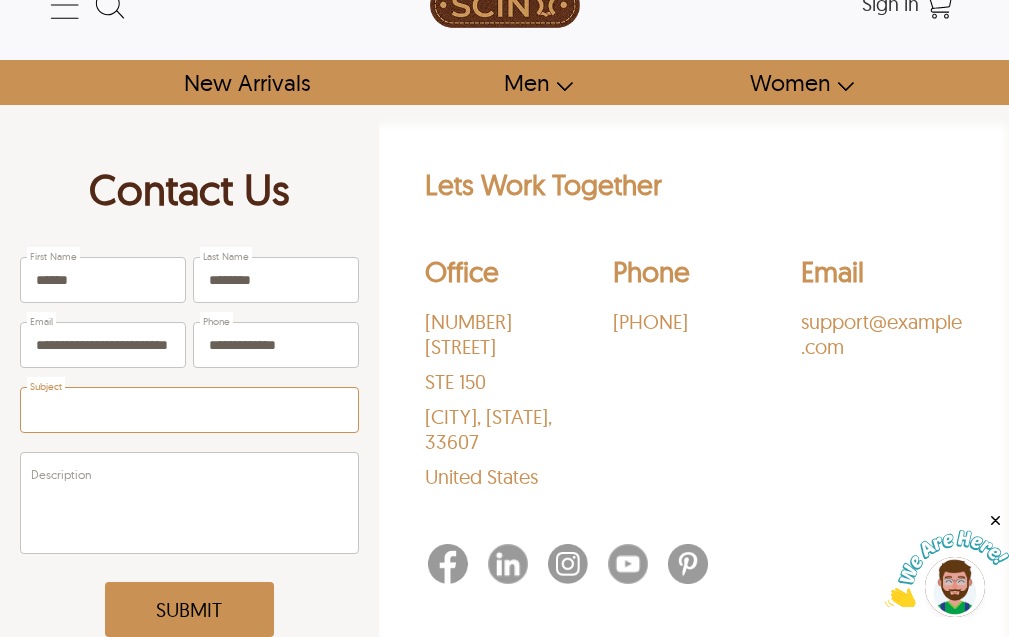 paste on "**********" 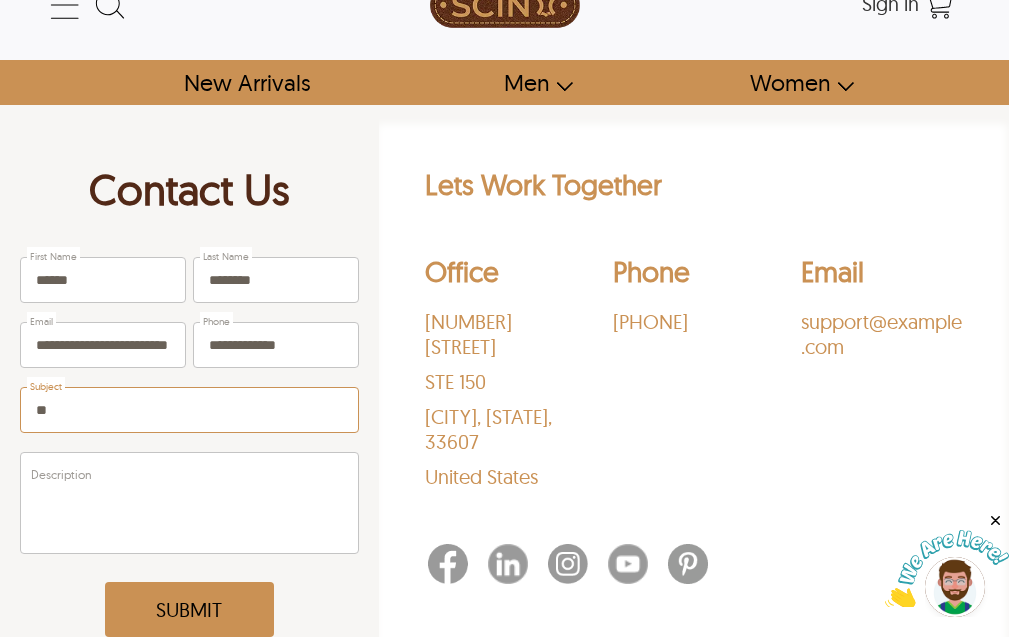 type on "*" 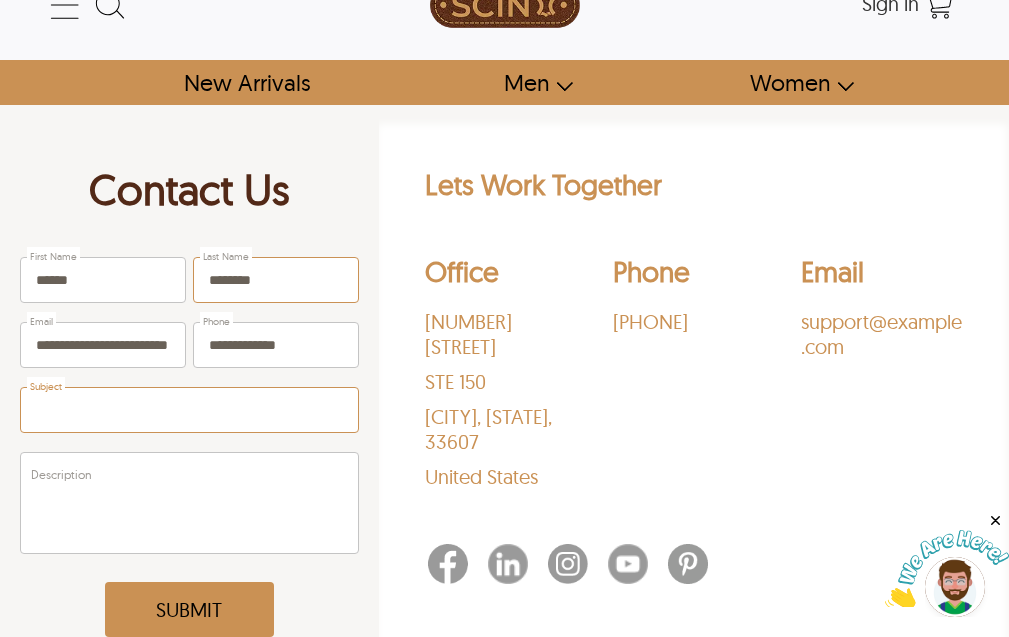 paste on "**********" 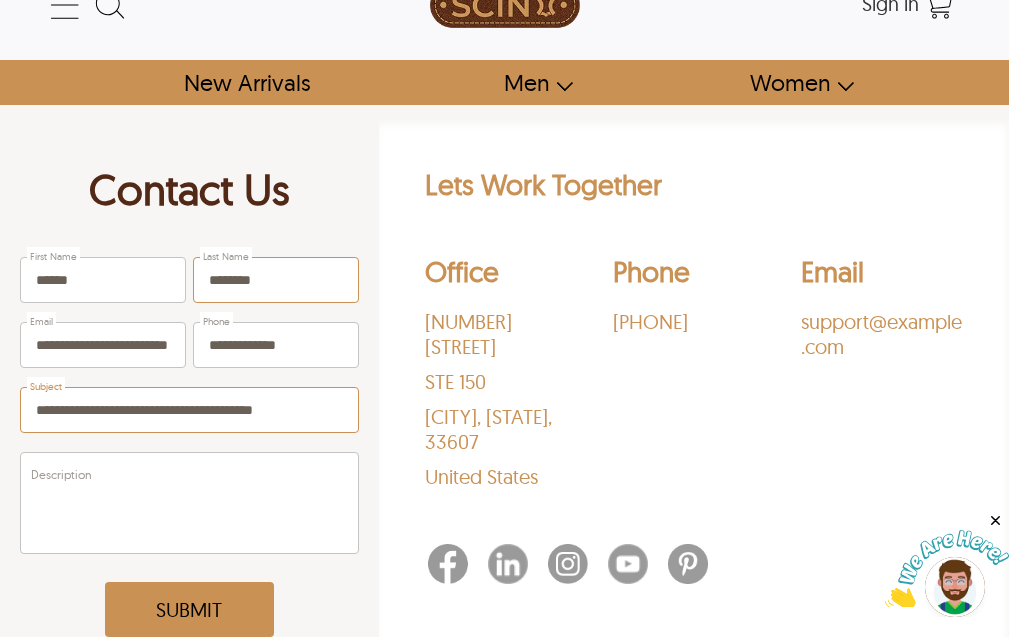 click on "**********" at bounding box center [189, 410] 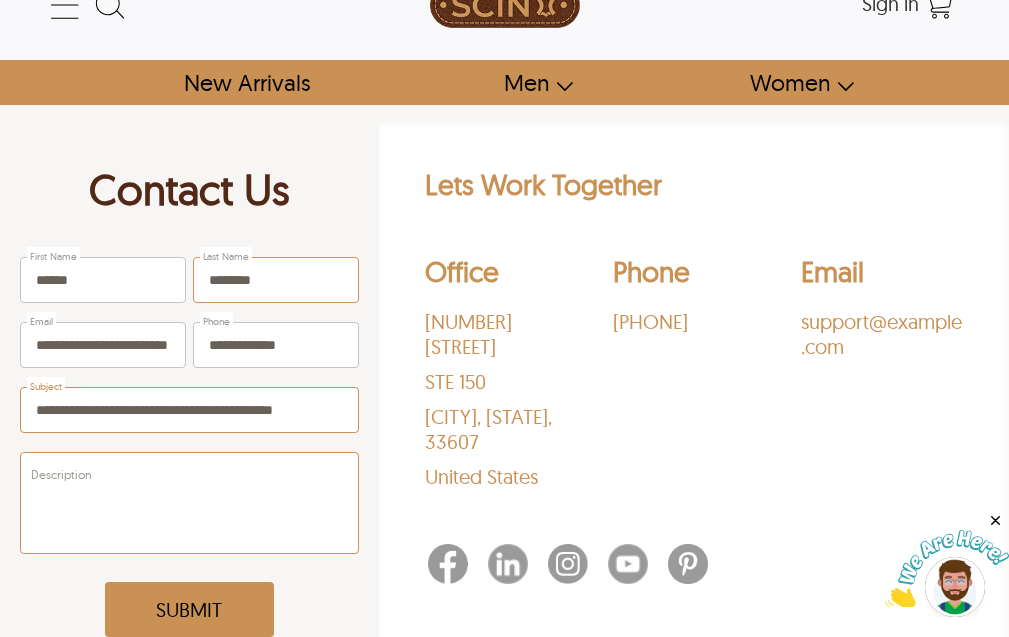 type on "**********" 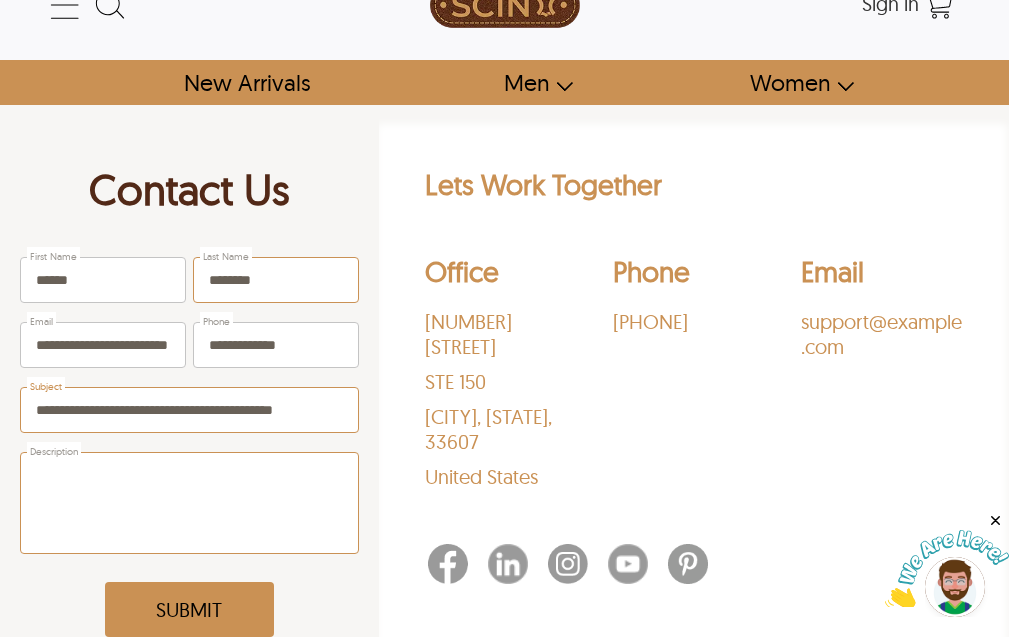 click on "Description" at bounding box center (189, 503) 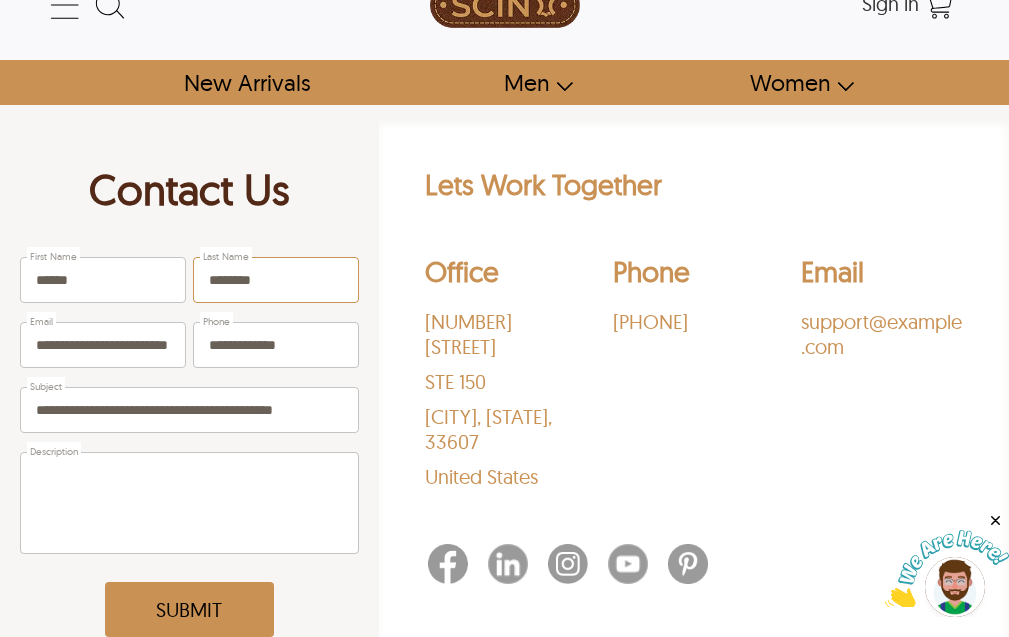 drag, startPoint x: 92, startPoint y: 452, endPoint x: 78, endPoint y: 487, distance: 37.696156 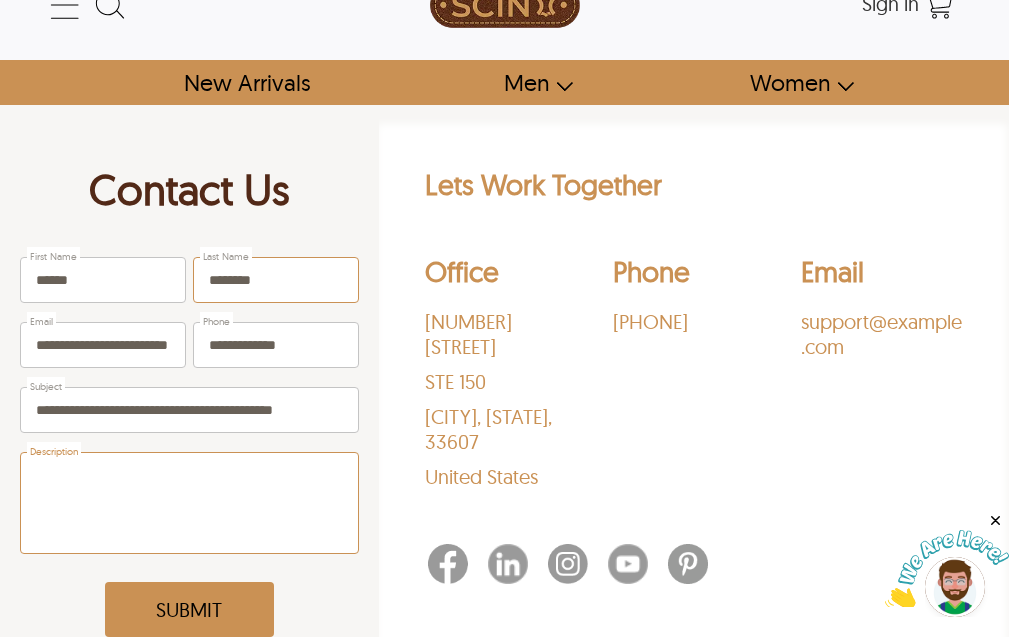 paste on "**********" 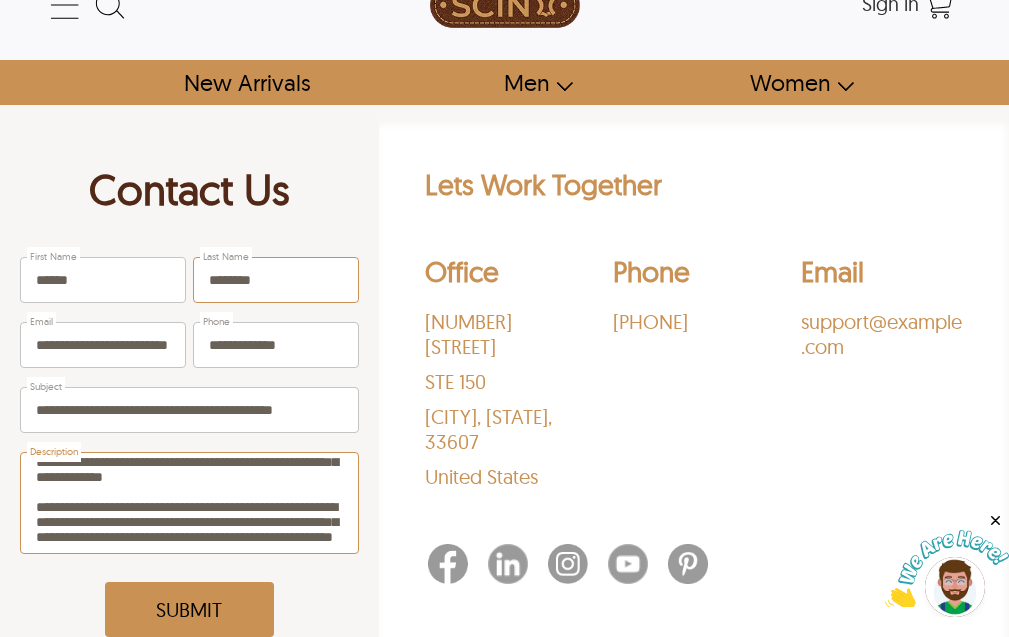scroll, scrollTop: 200, scrollLeft: 0, axis: vertical 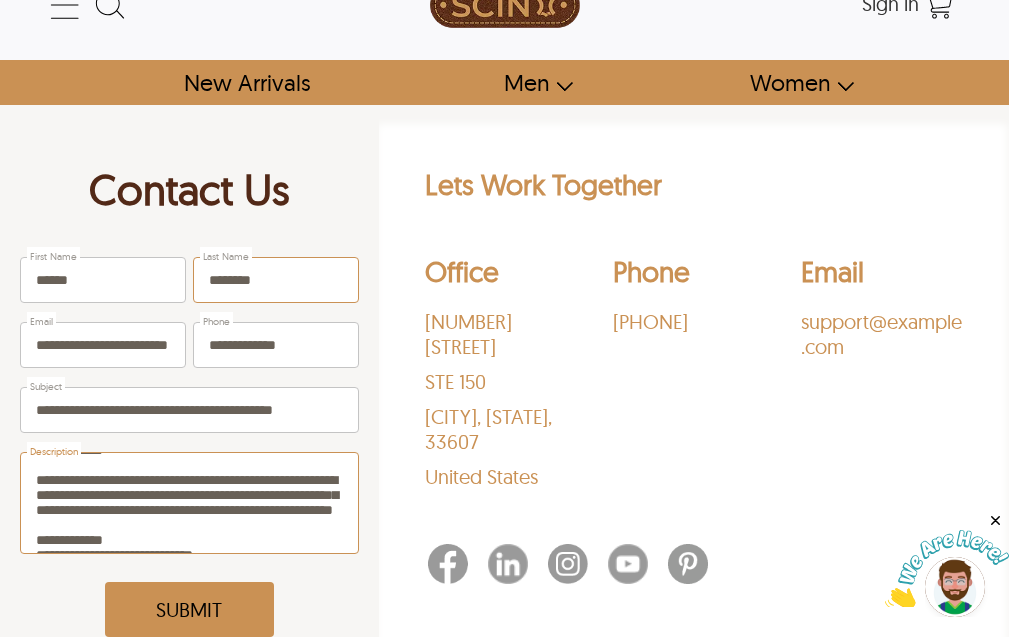 type on "**********" 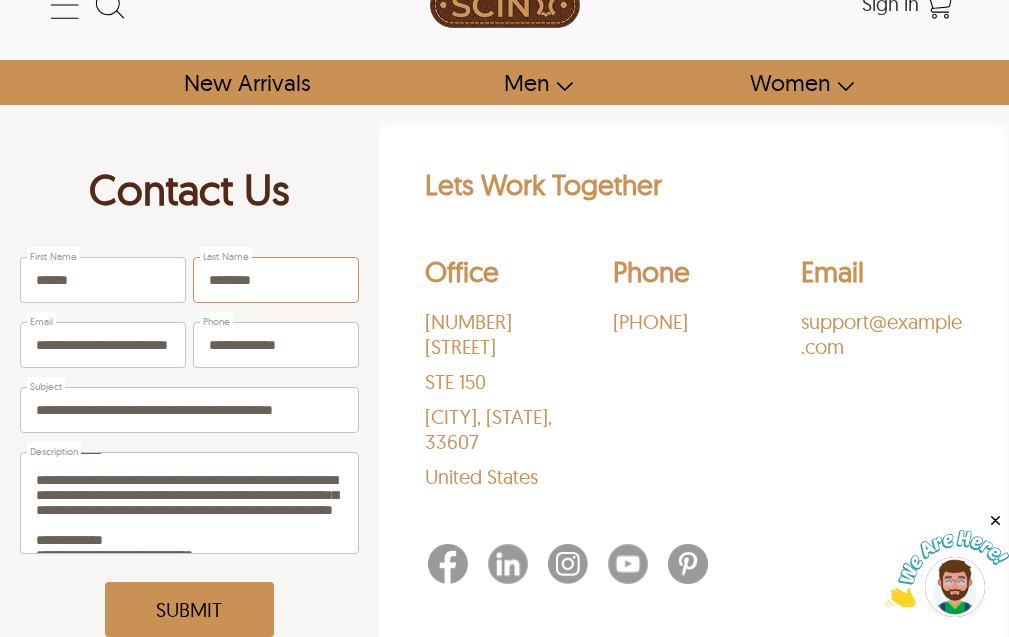 click on "Submit" at bounding box center [189, 609] 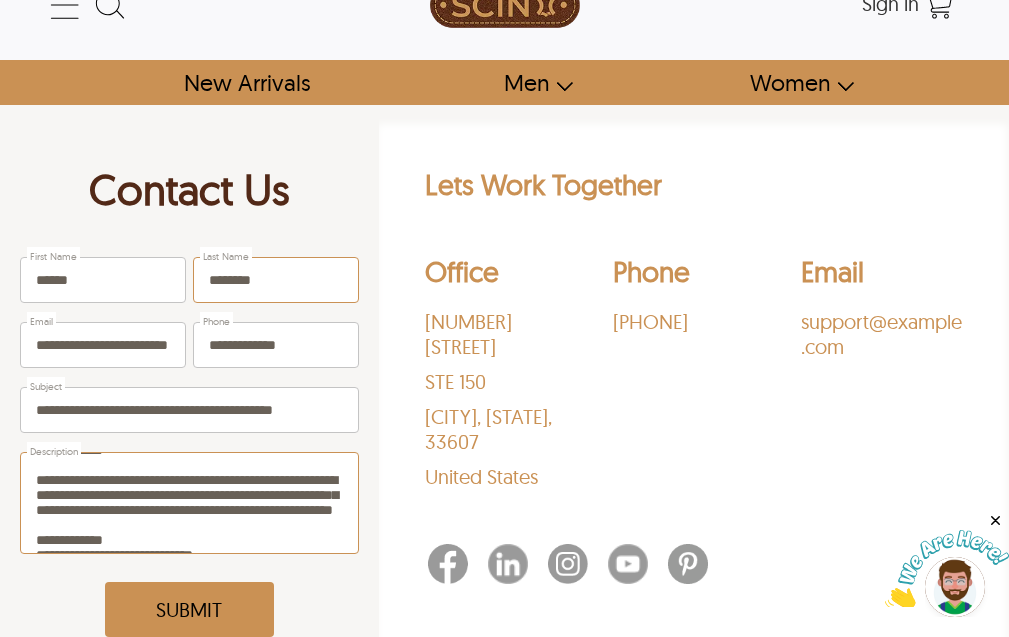 scroll, scrollTop: 300, scrollLeft: 0, axis: vertical 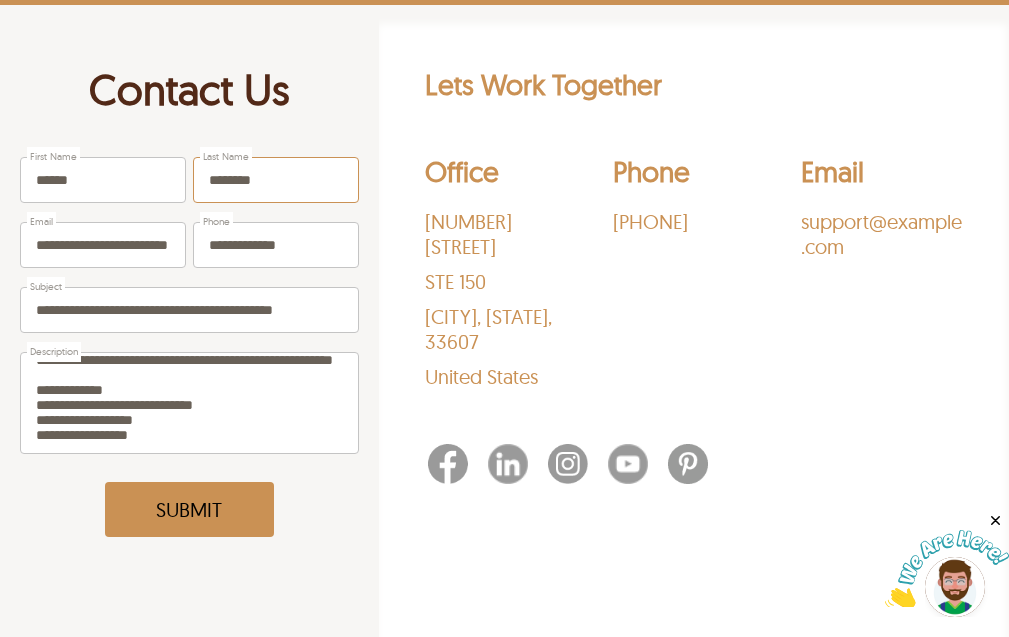 click on "Submit" at bounding box center [189, 509] 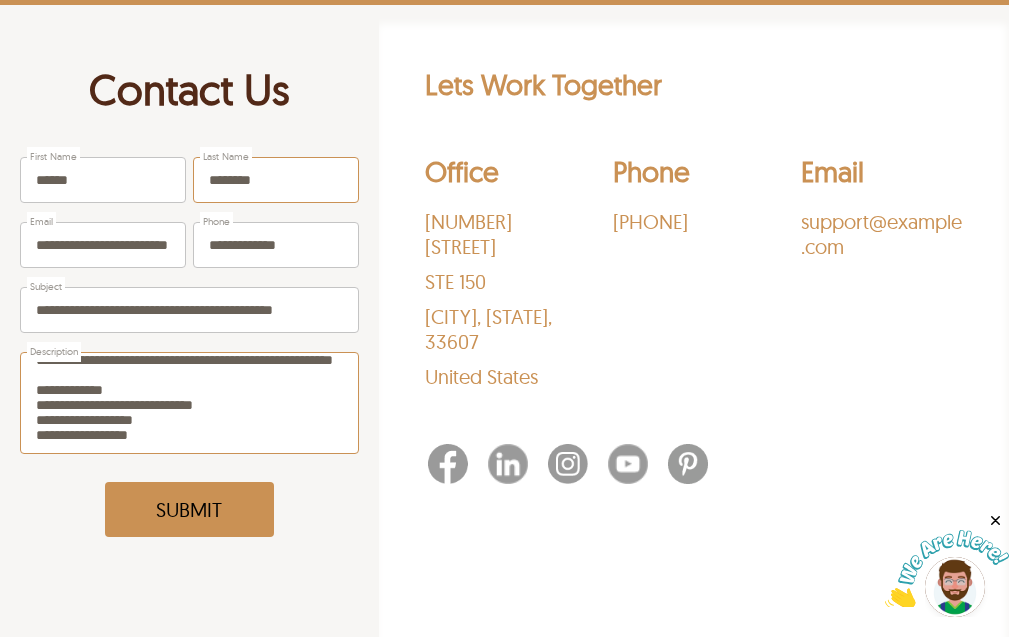 scroll, scrollTop: 0, scrollLeft: 0, axis: both 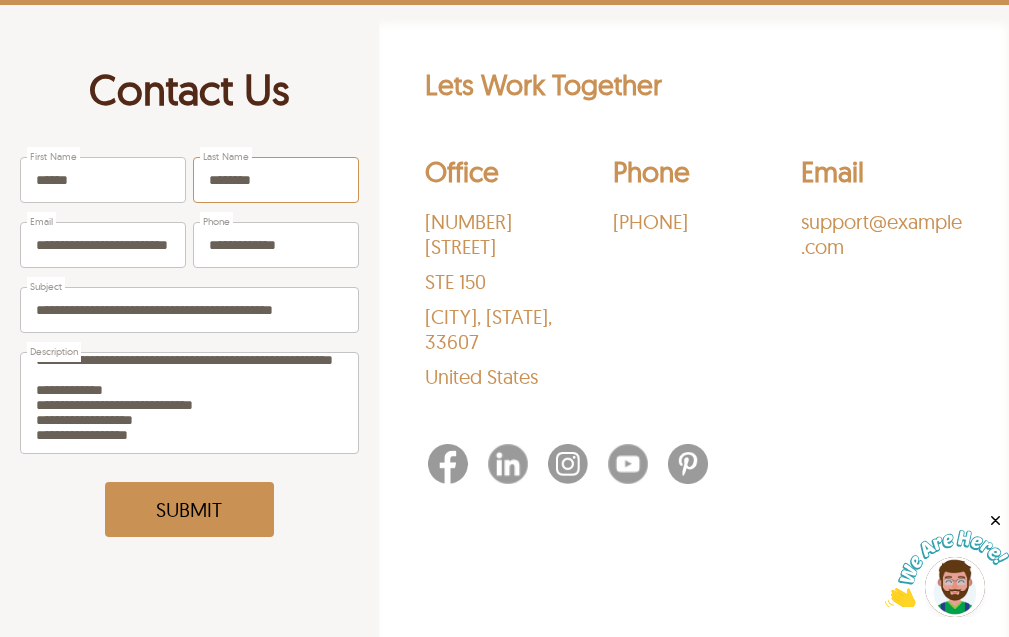 click on "Submit" at bounding box center (189, 509) 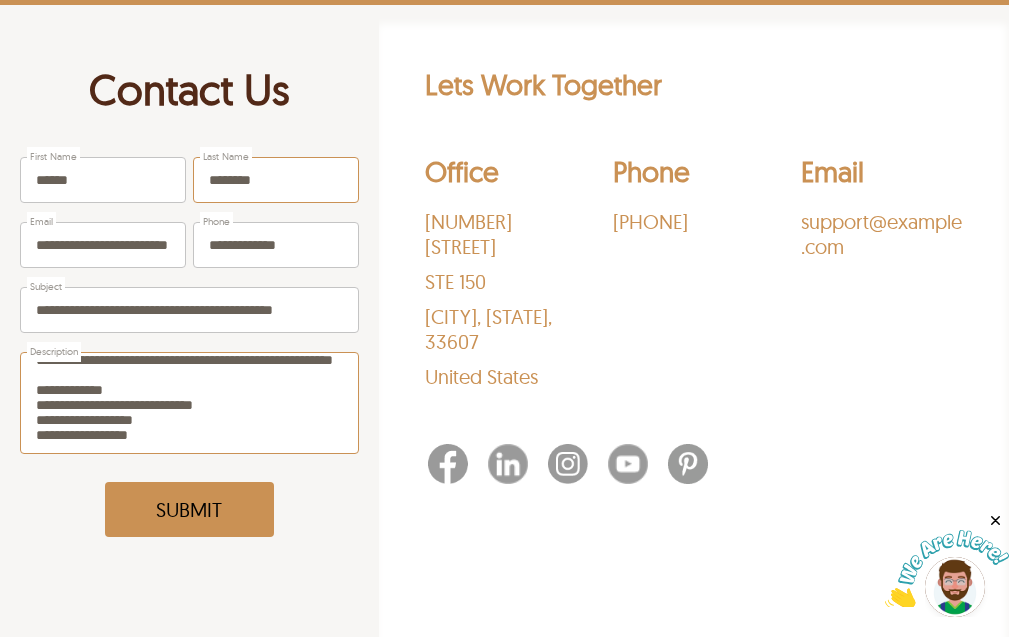 scroll, scrollTop: 188, scrollLeft: 0, axis: vertical 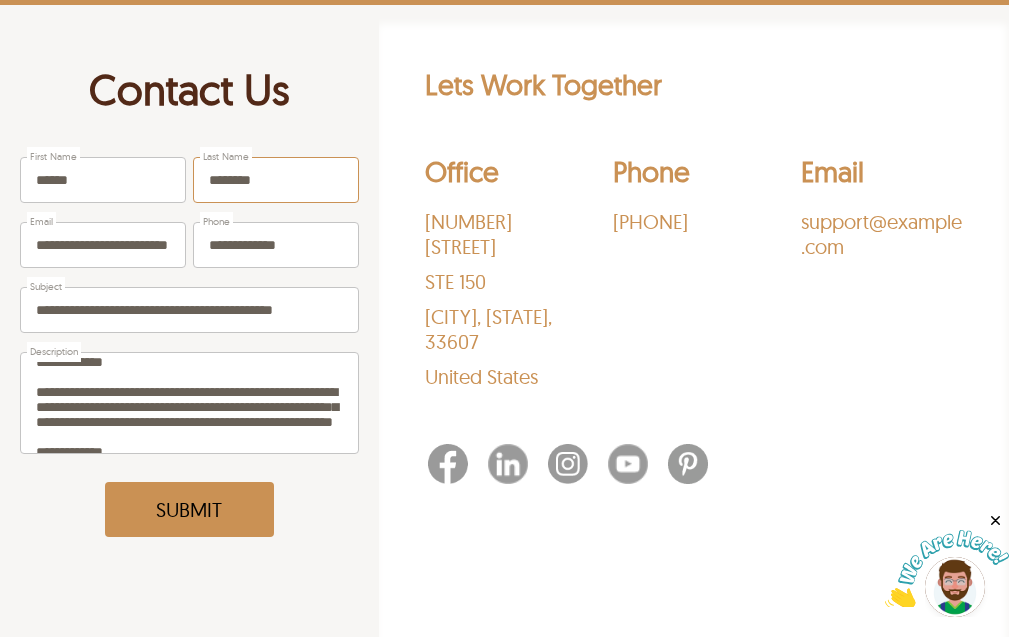 drag, startPoint x: 844, startPoint y: 249, endPoint x: 805, endPoint y: 224, distance: 46.32494 